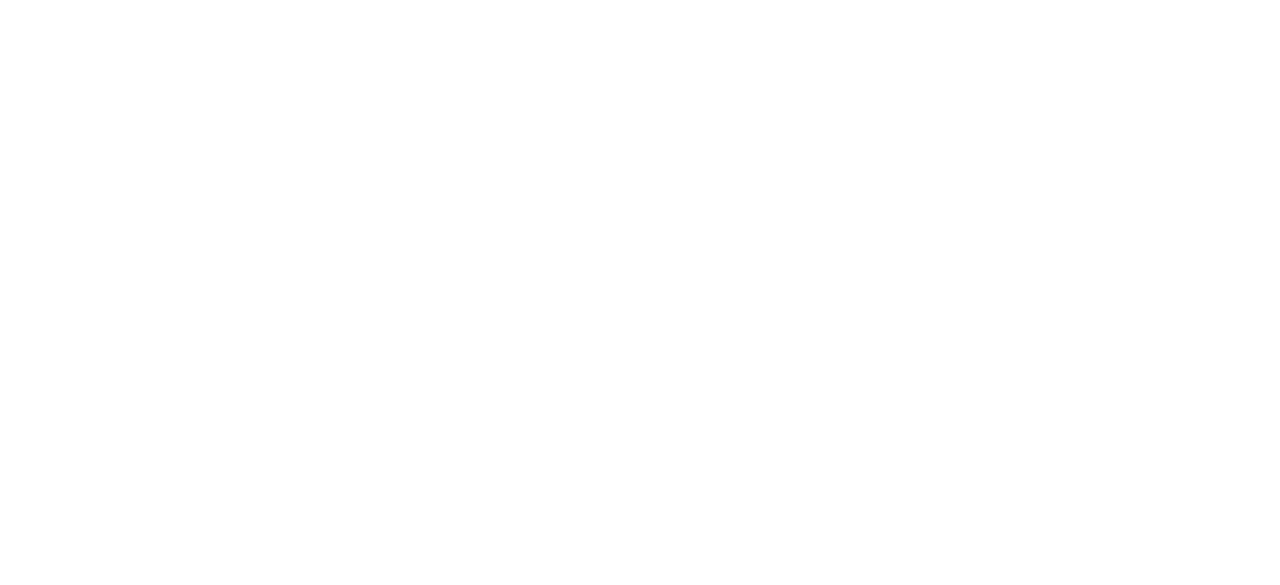 scroll, scrollTop: 0, scrollLeft: 0, axis: both 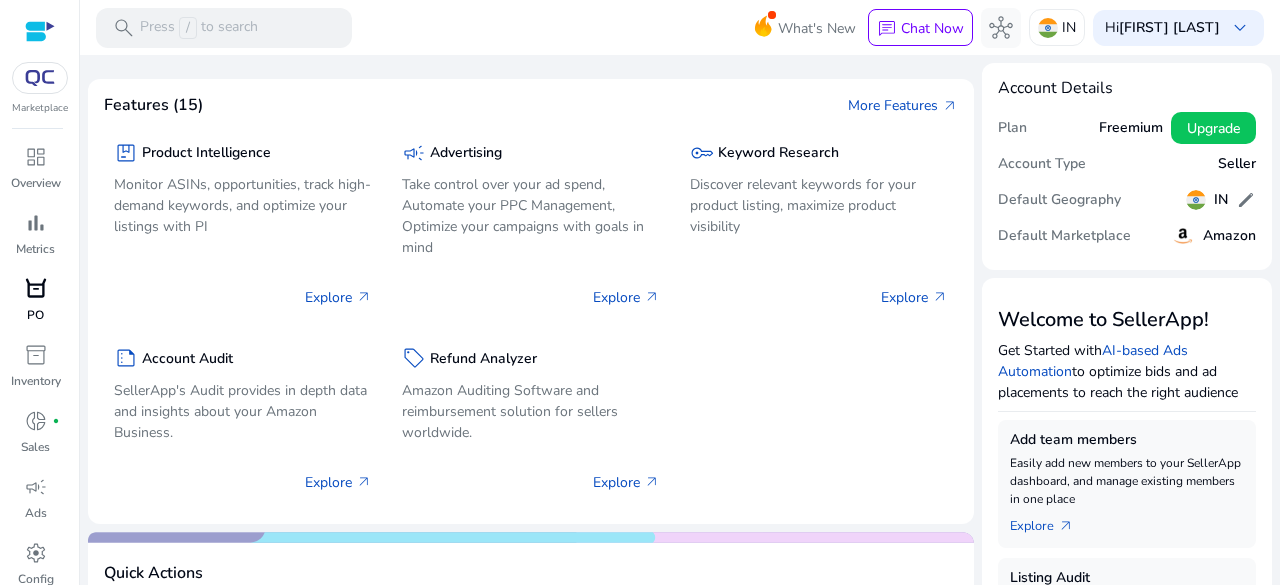 click on "orders" at bounding box center [36, 289] 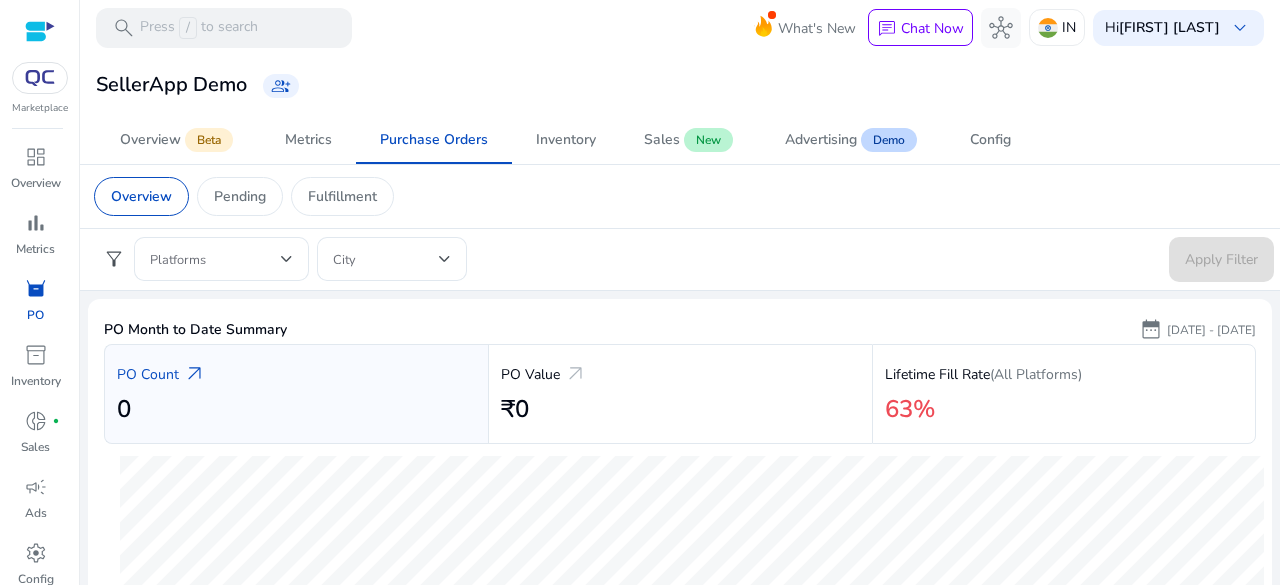 click on "Overview   Pending   Fulfillment" 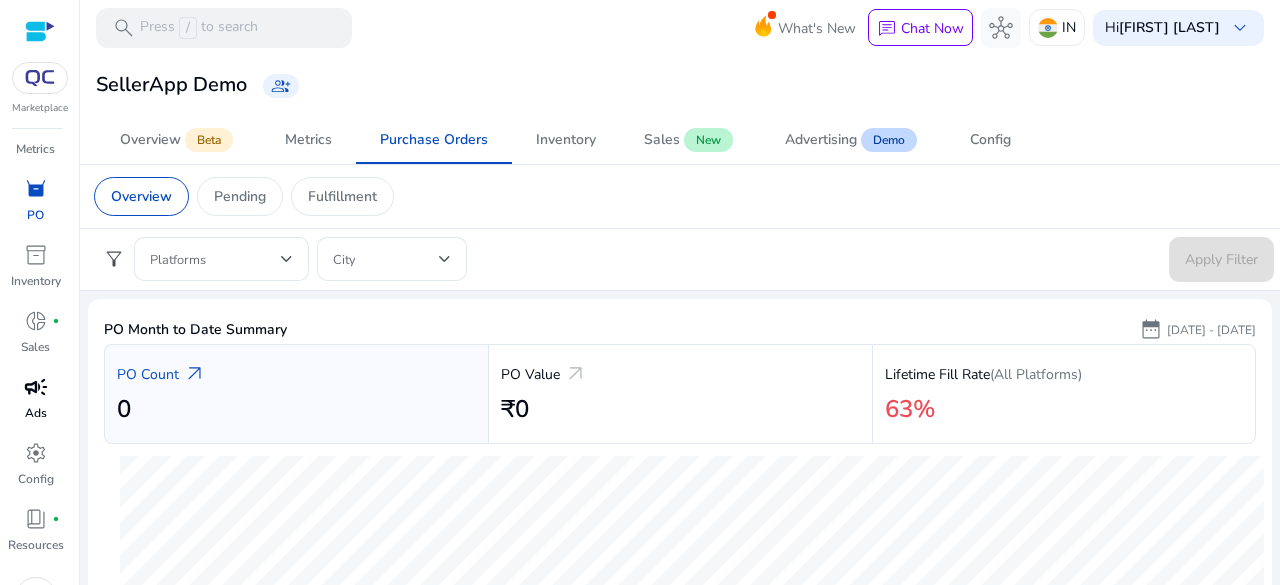 scroll, scrollTop: 140, scrollLeft: 0, axis: vertical 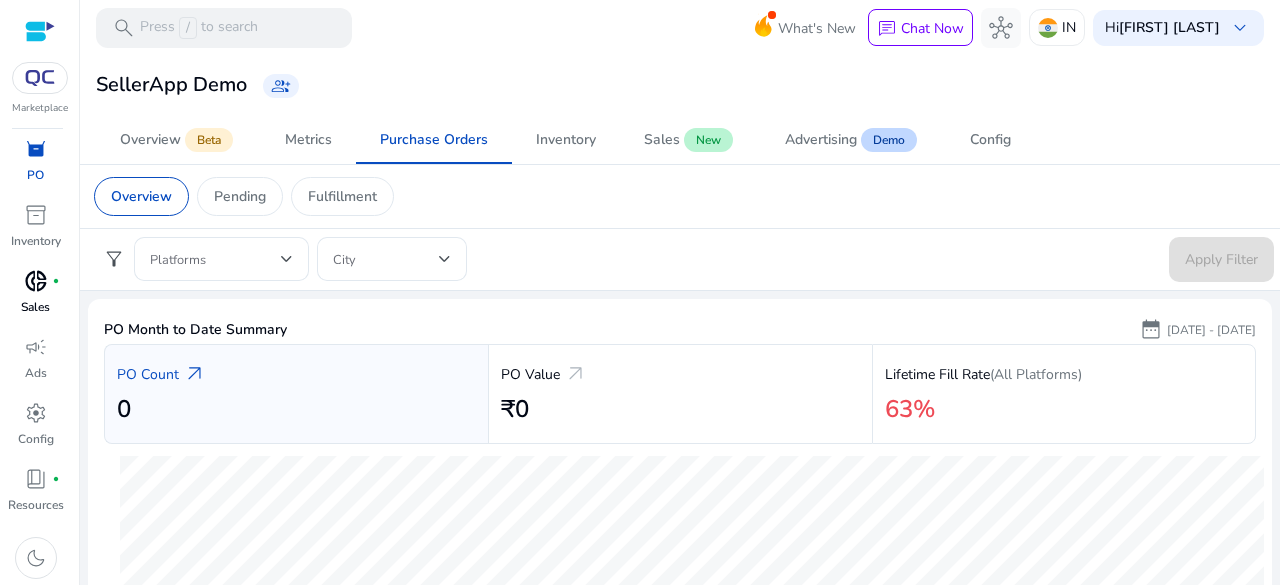 click on "donut_small" at bounding box center [36, 281] 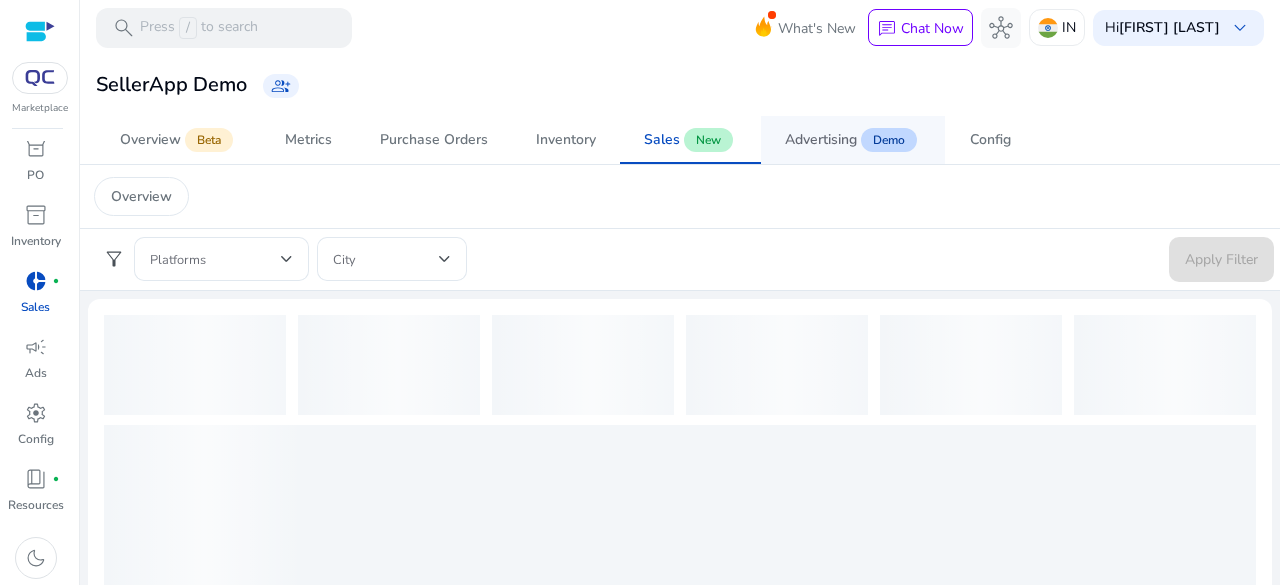 click on "Demo" at bounding box center (889, 140) 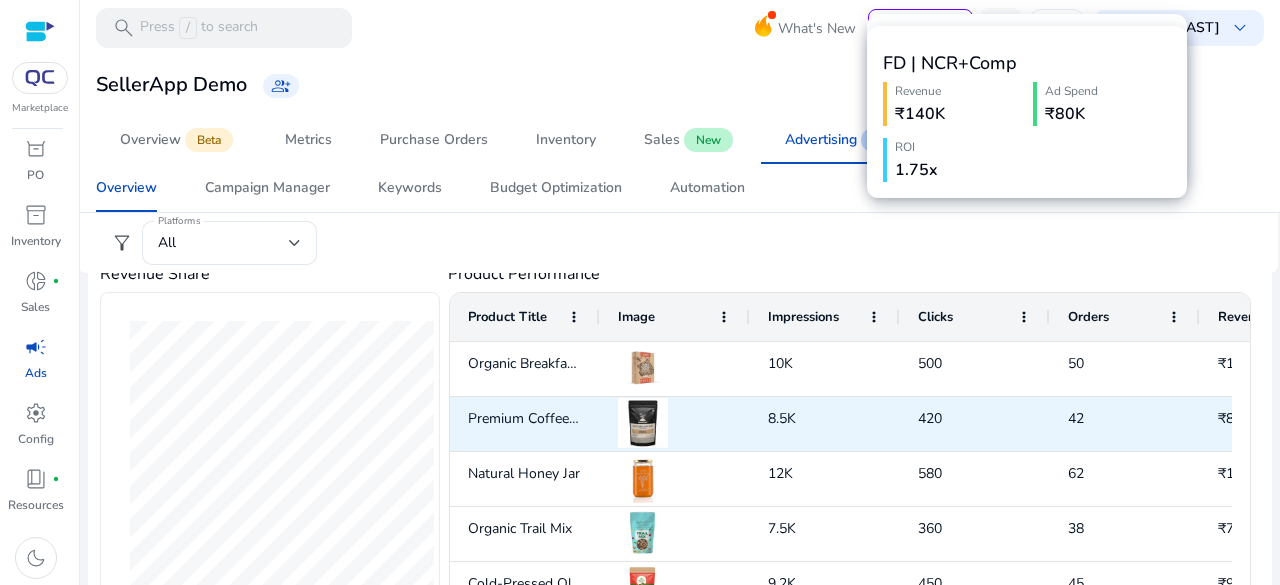 scroll, scrollTop: 1028, scrollLeft: 0, axis: vertical 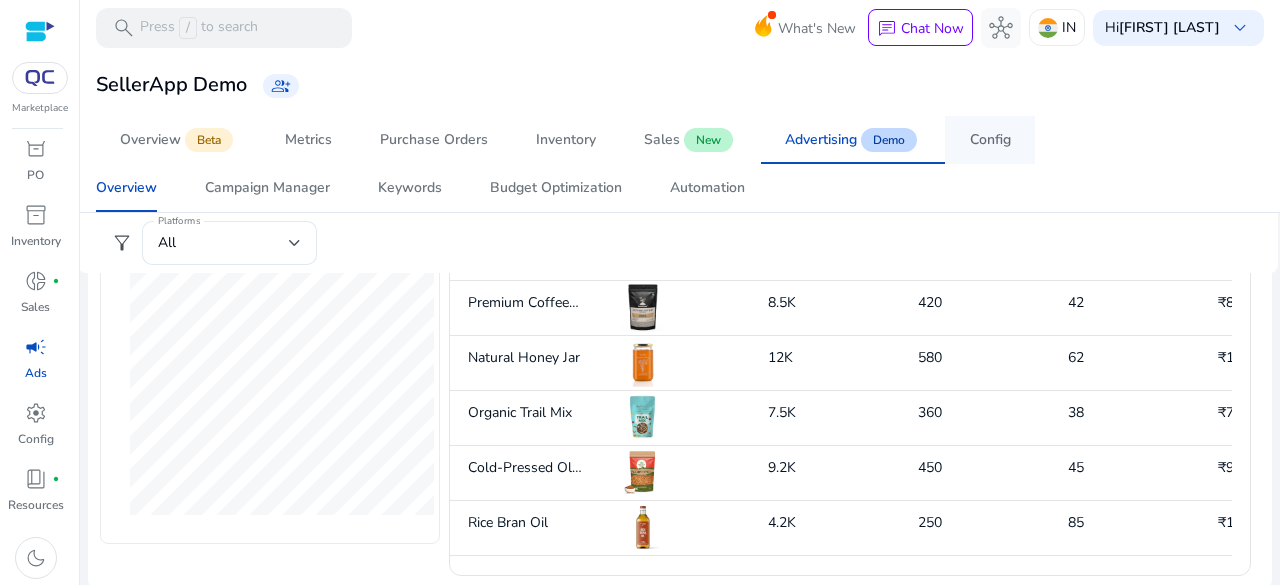 click on "Config" at bounding box center [990, 140] 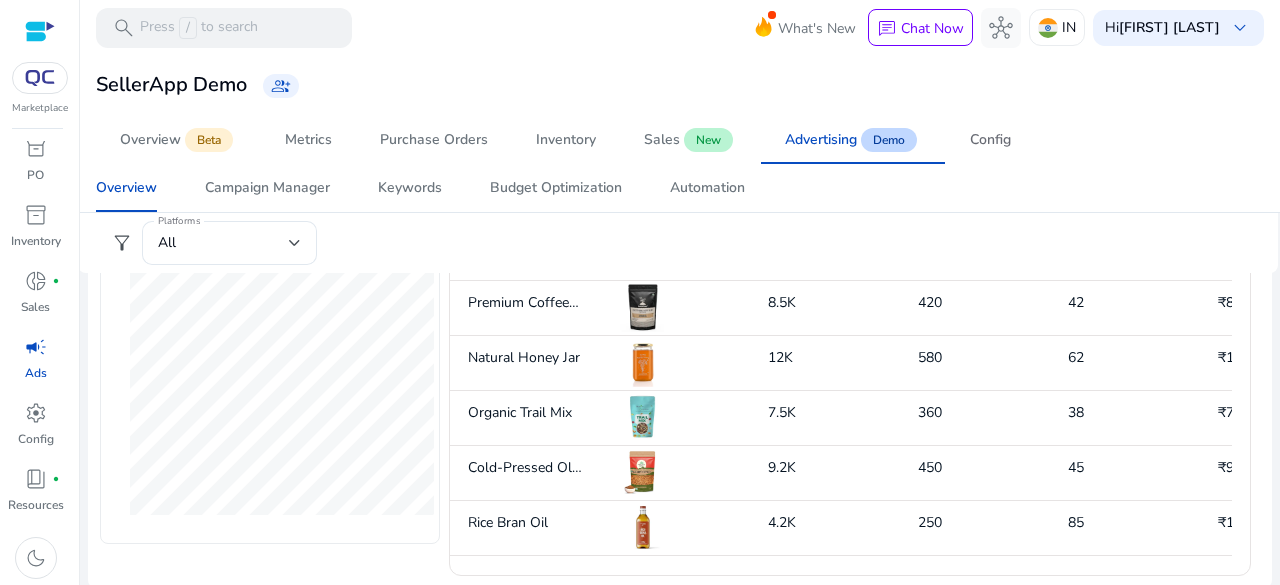 scroll, scrollTop: 0, scrollLeft: 0, axis: both 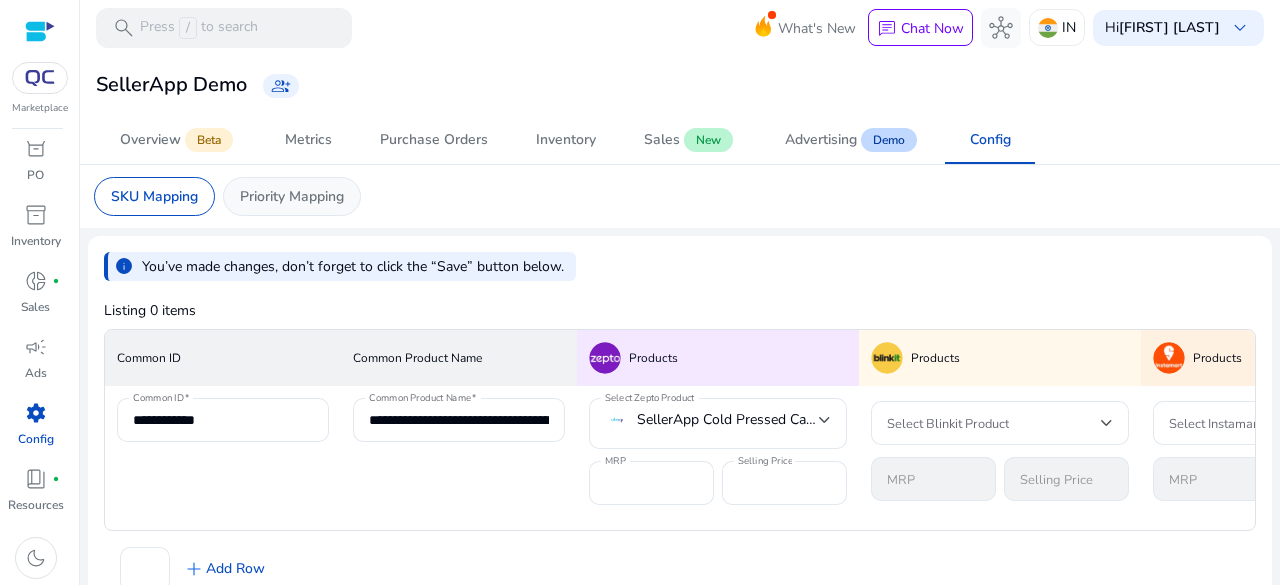 click on "Priority Mapping" 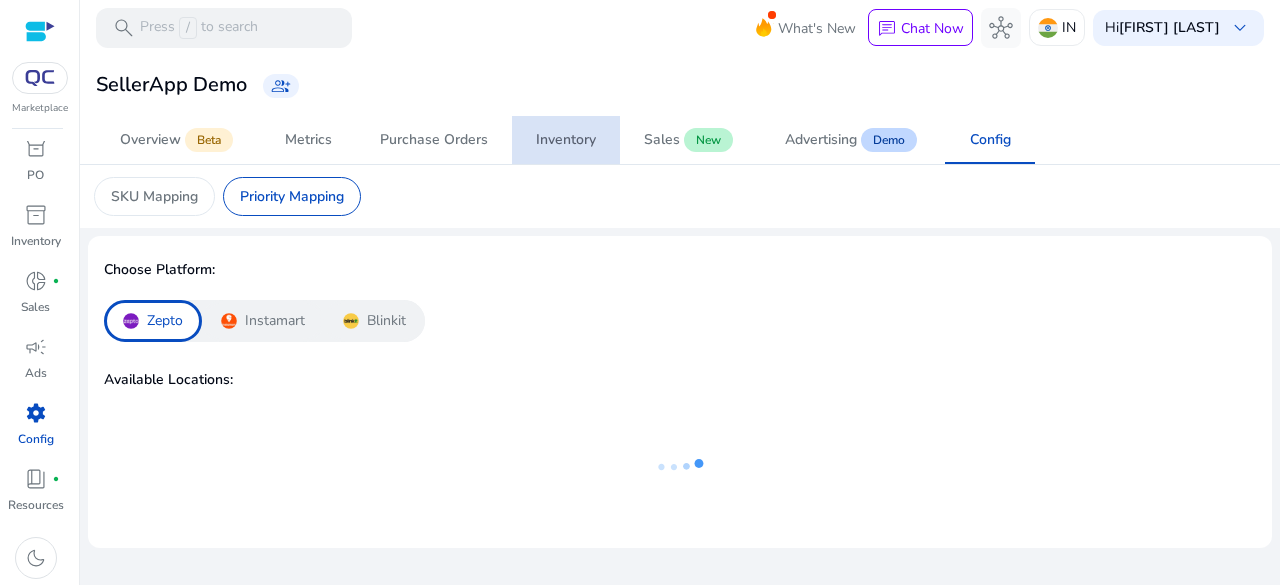 click on "Inventory" at bounding box center [566, 140] 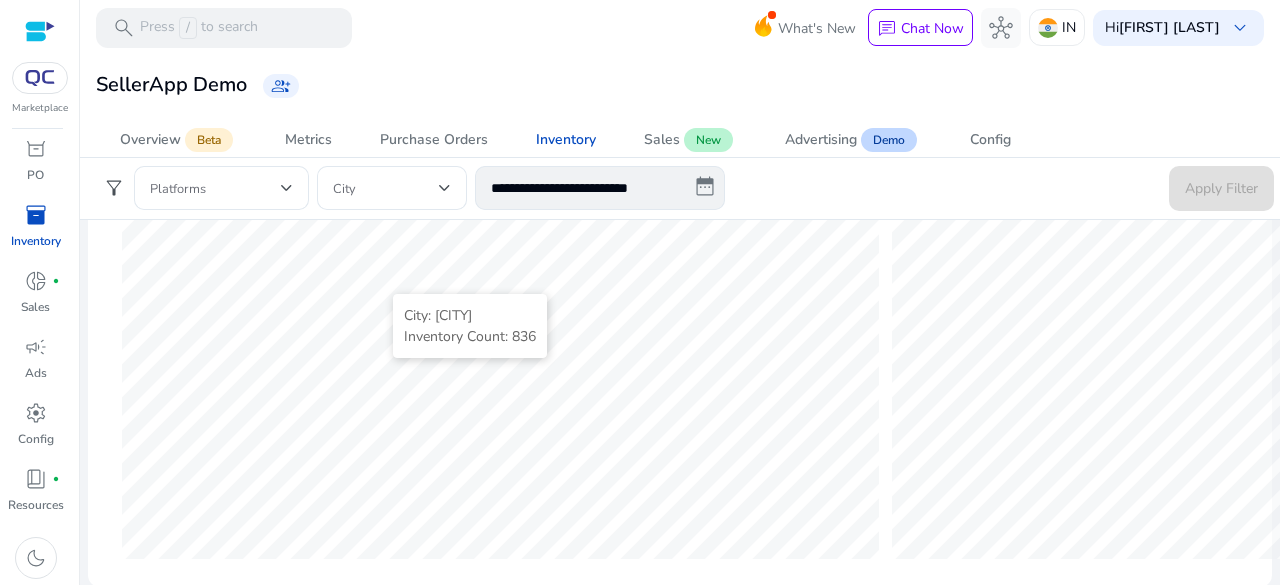 scroll, scrollTop: 390, scrollLeft: 0, axis: vertical 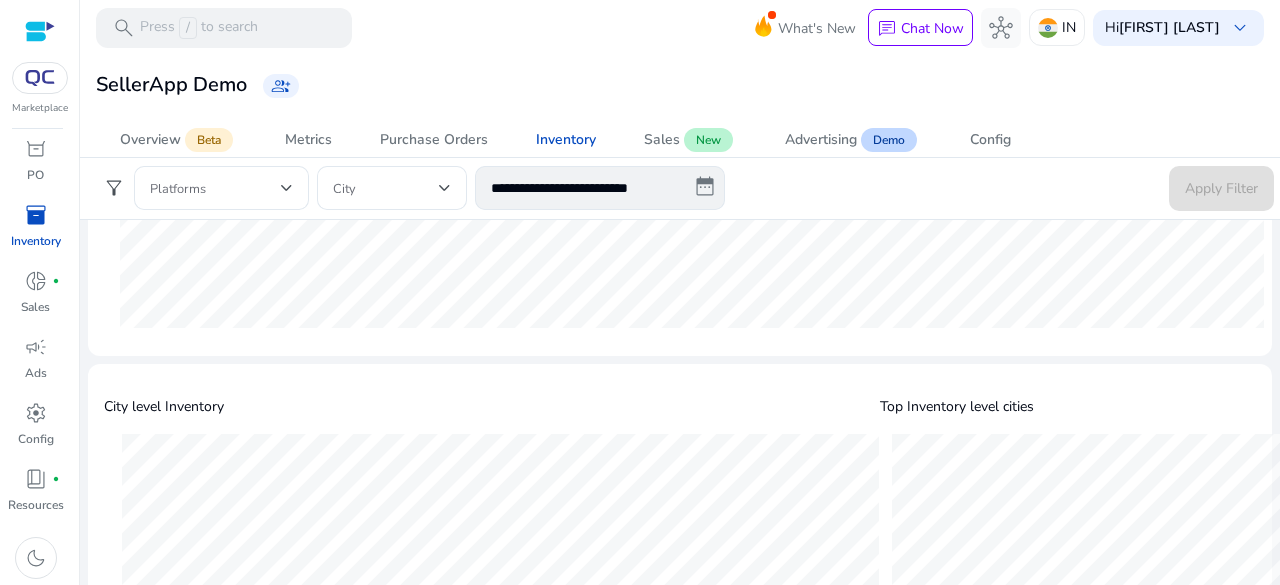click on "**********" 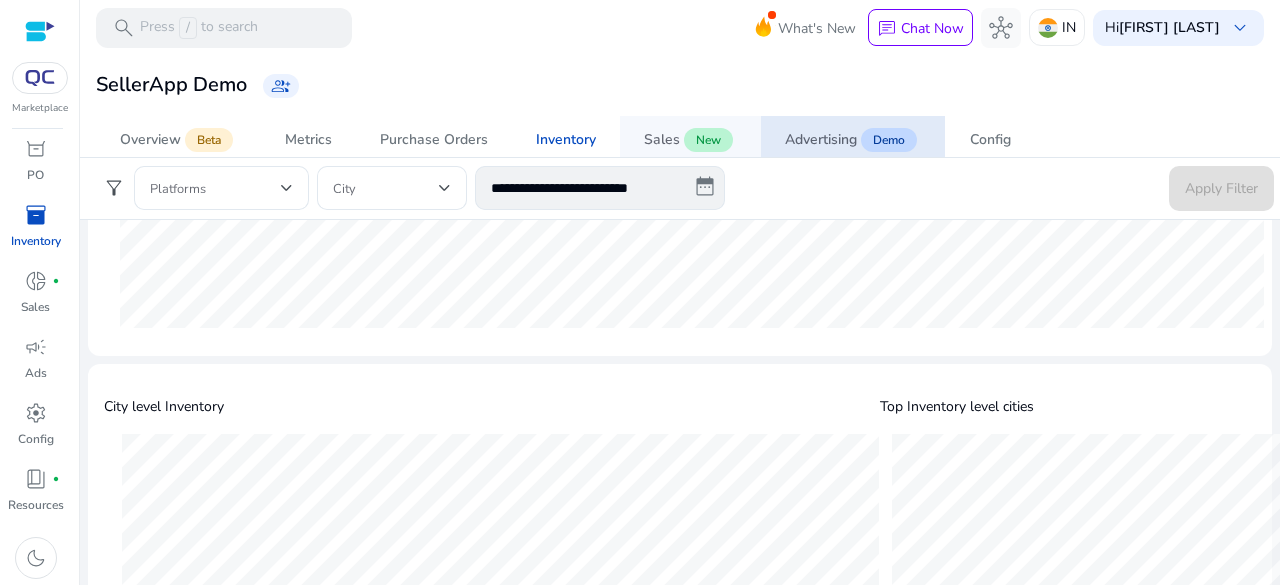 drag, startPoint x: 842, startPoint y: 147, endPoint x: 733, endPoint y: 158, distance: 109.55364 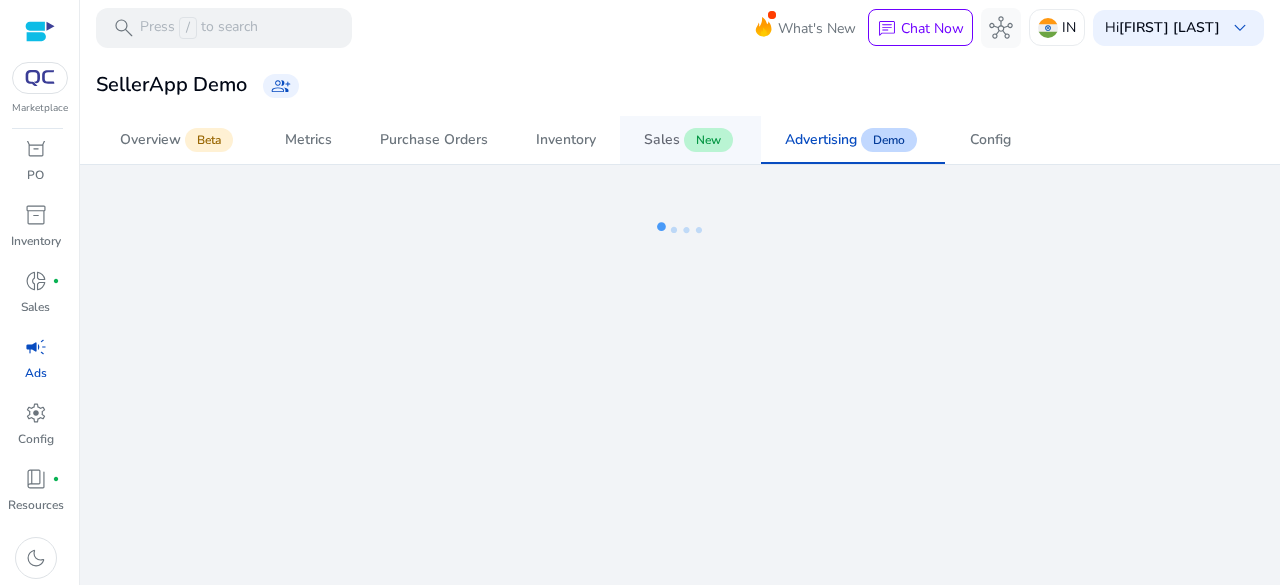 scroll, scrollTop: 0, scrollLeft: 0, axis: both 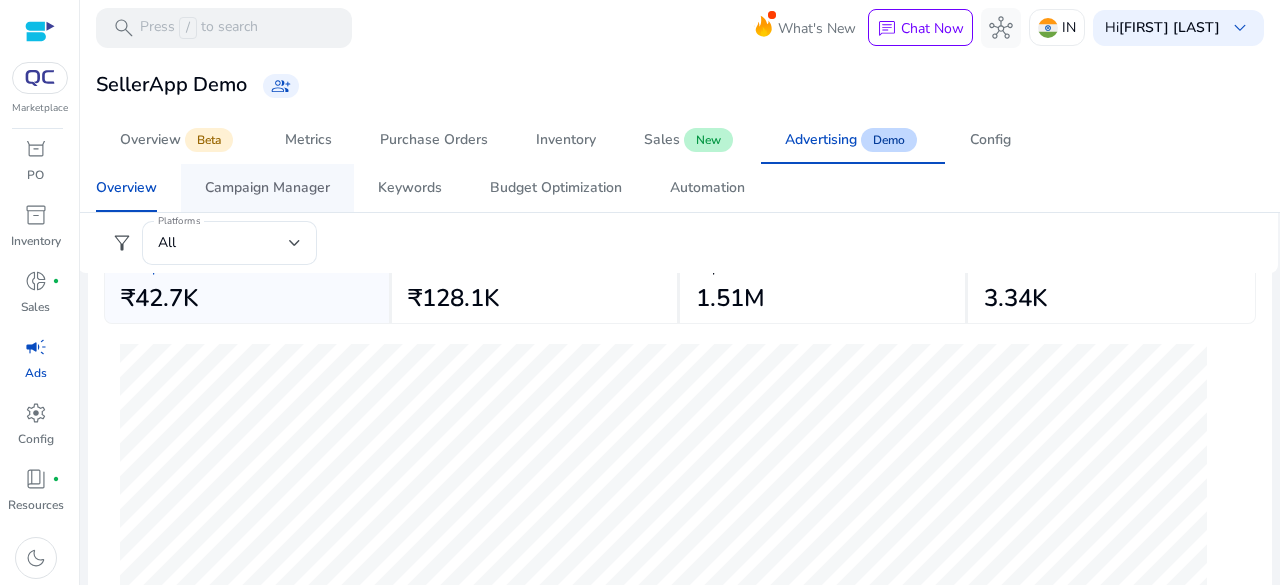 click on "Campaign Manager" at bounding box center [267, 188] 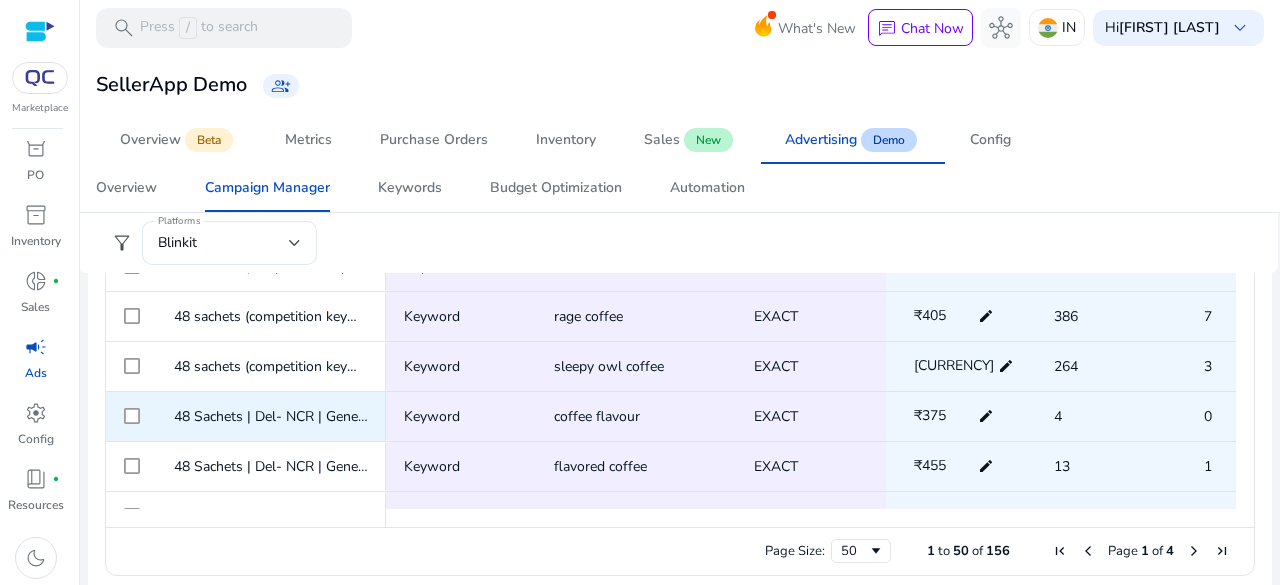 scroll, scrollTop: 894, scrollLeft: 0, axis: vertical 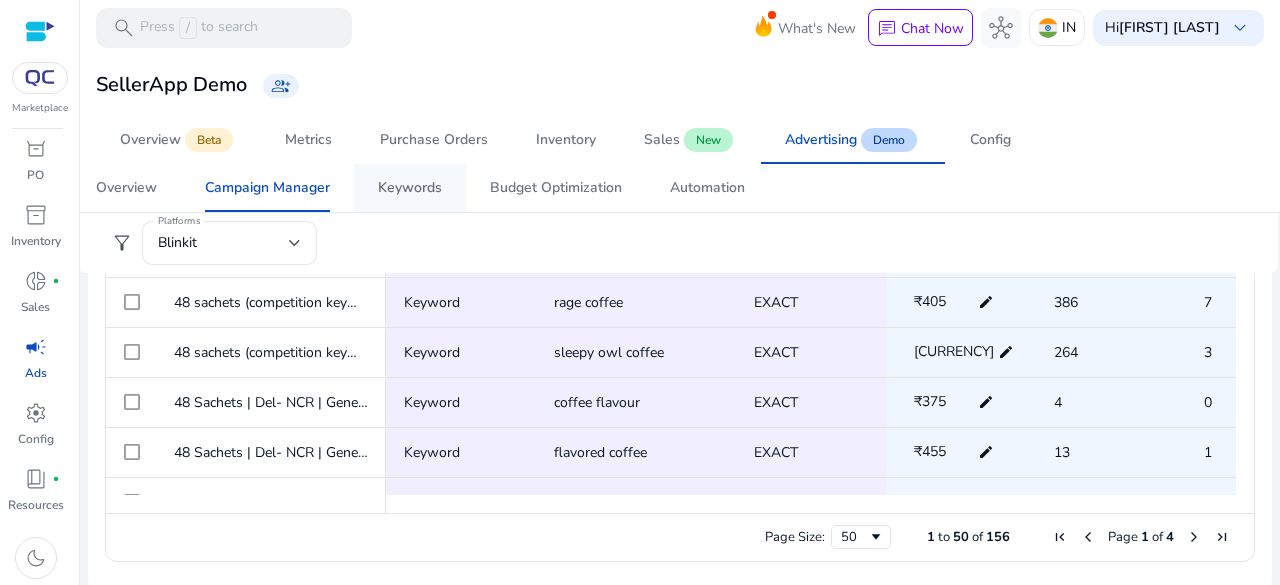 drag, startPoint x: 412, startPoint y: 193, endPoint x: 427, endPoint y: 199, distance: 16.155495 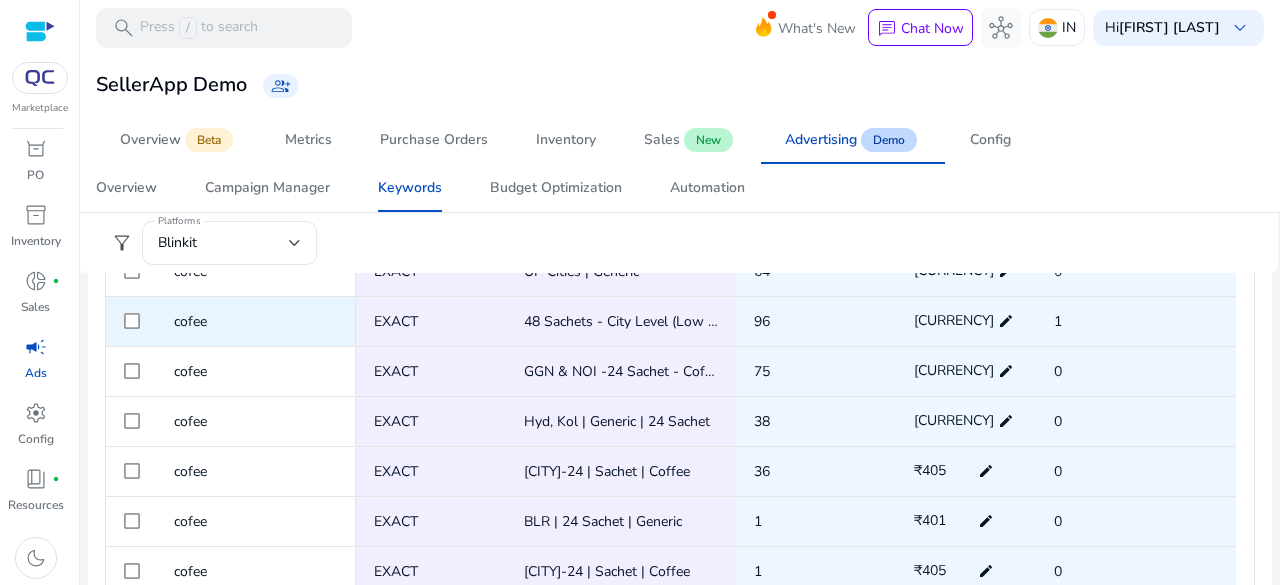 scroll, scrollTop: 600, scrollLeft: 0, axis: vertical 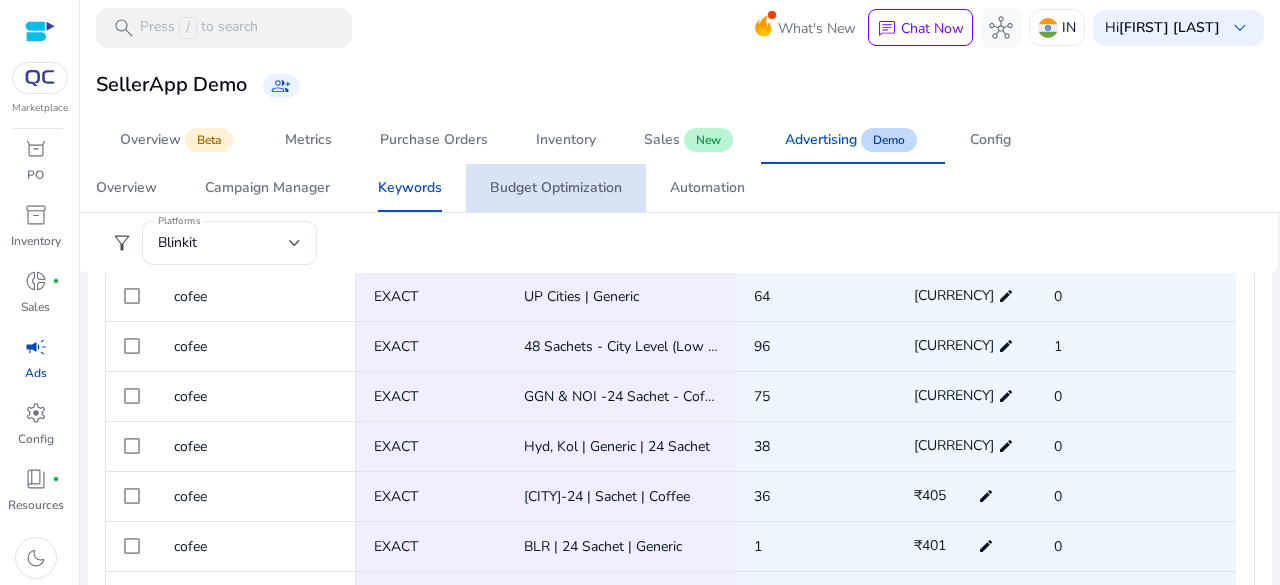 click on "Budget Optimization" at bounding box center [556, 188] 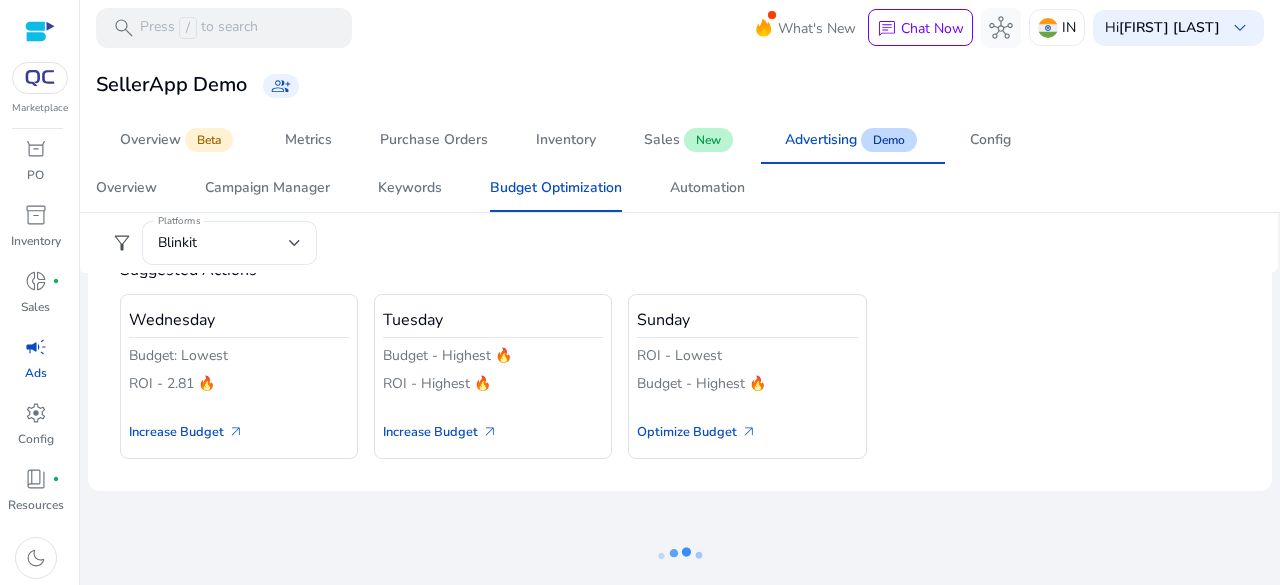 scroll, scrollTop: 141, scrollLeft: 0, axis: vertical 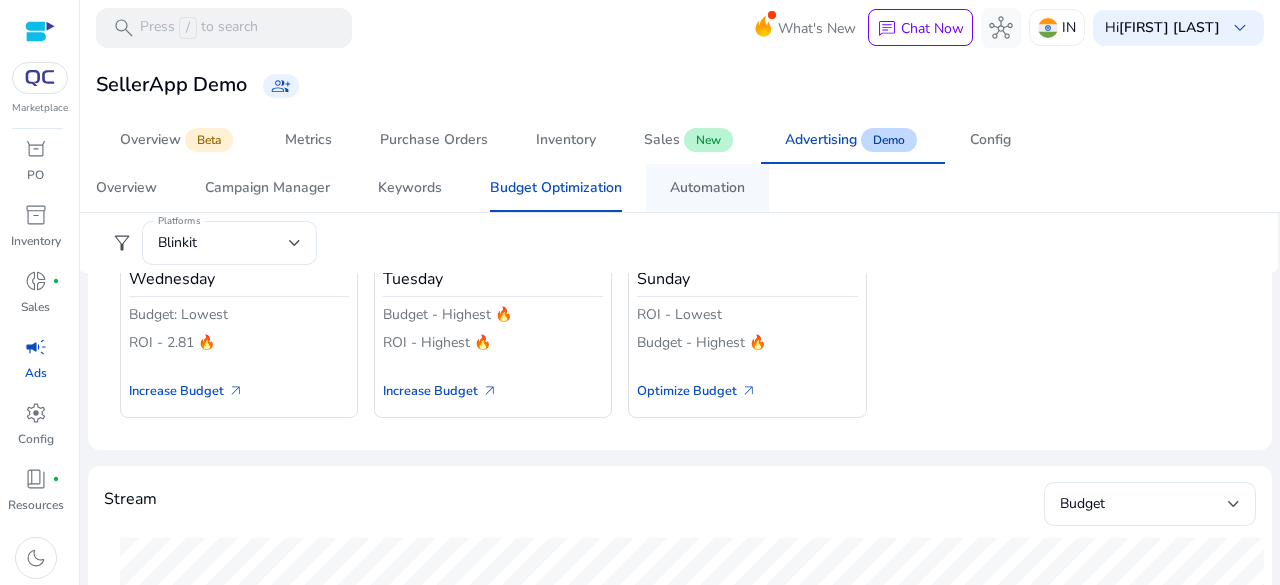 click on "Automation" at bounding box center [707, 188] 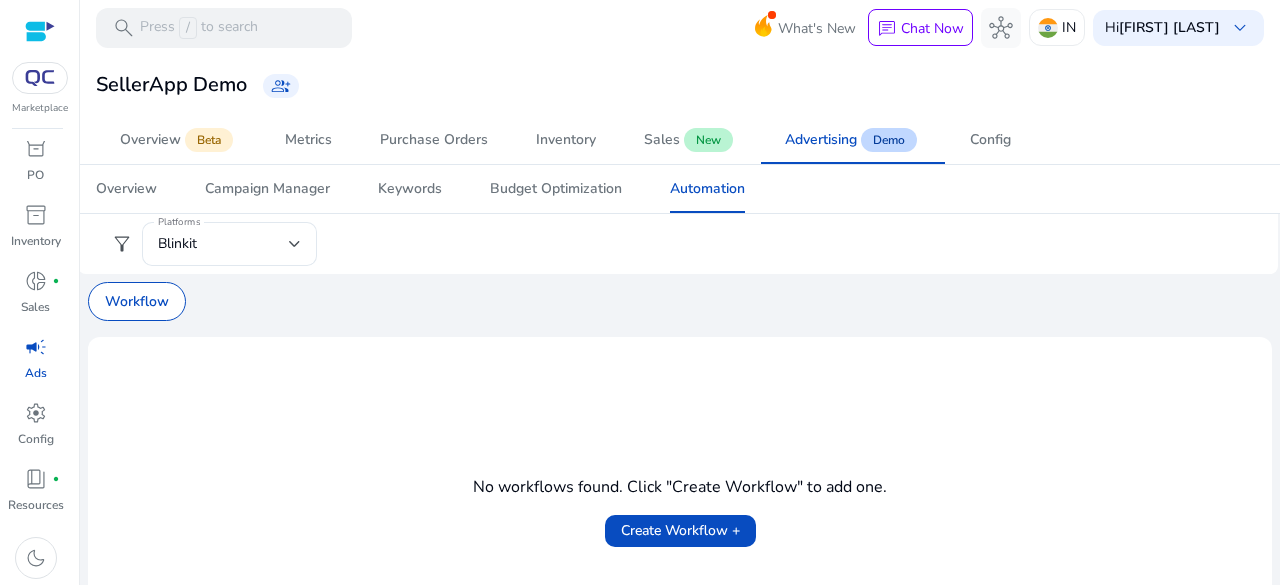 scroll, scrollTop: 83, scrollLeft: 0, axis: vertical 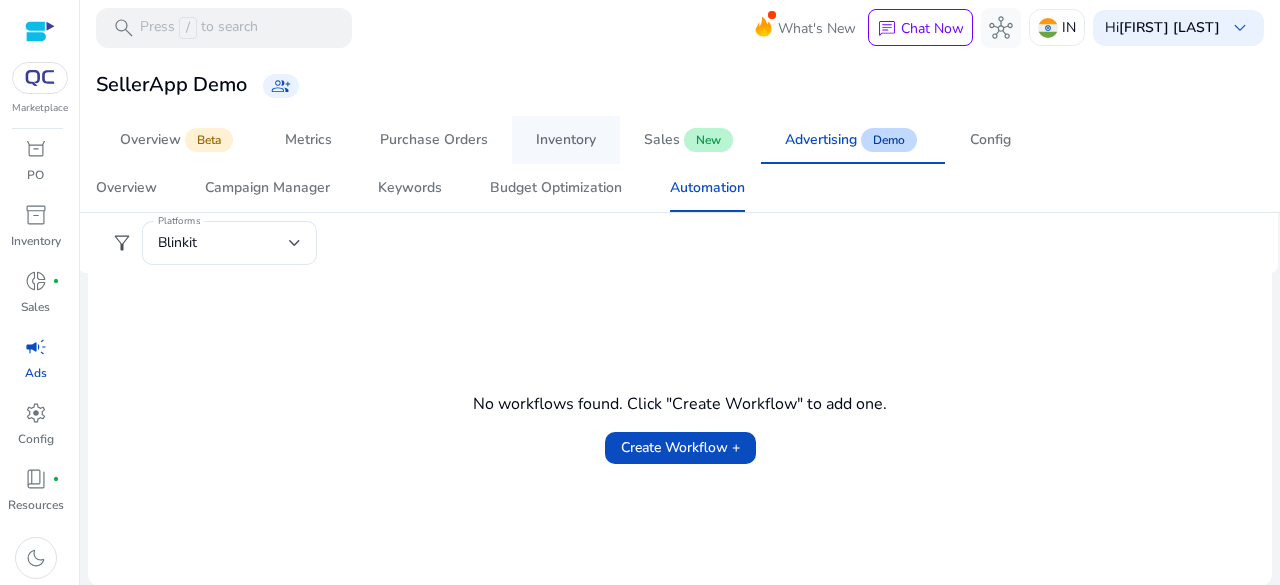 click on "Inventory" at bounding box center [566, 140] 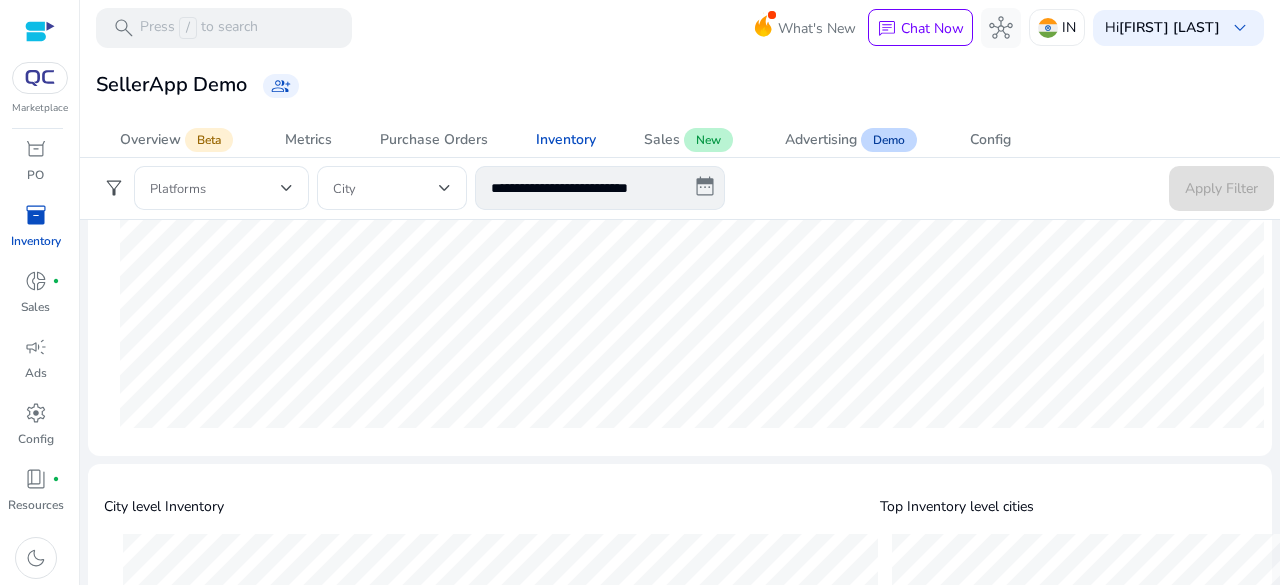 scroll, scrollTop: 0, scrollLeft: 0, axis: both 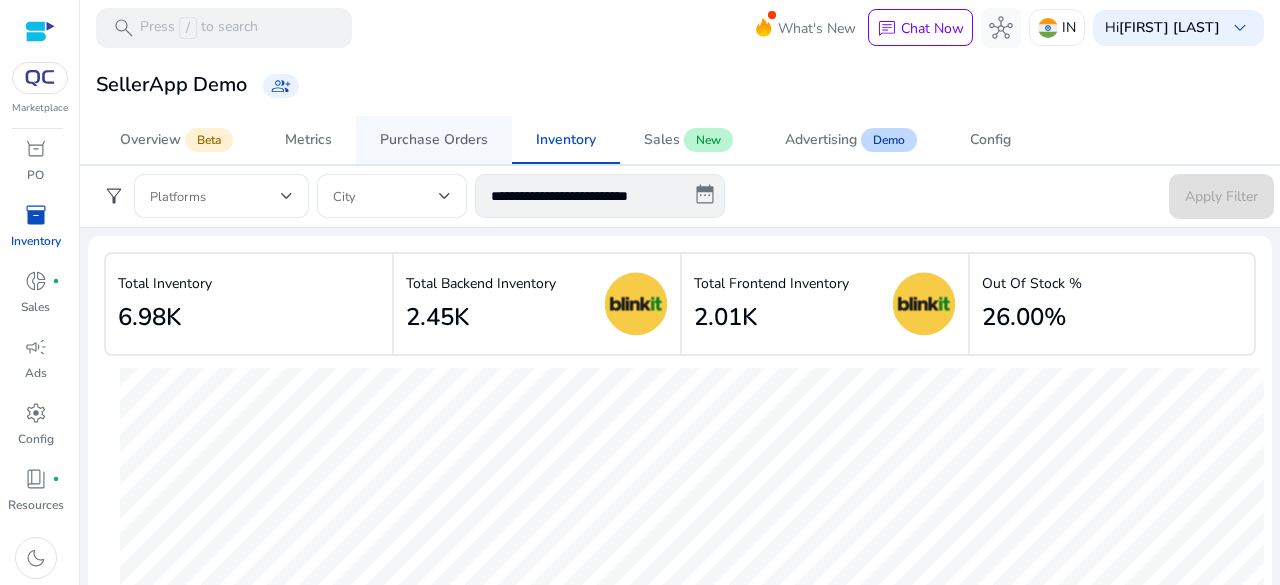 click on "Purchase Orders" at bounding box center [434, 140] 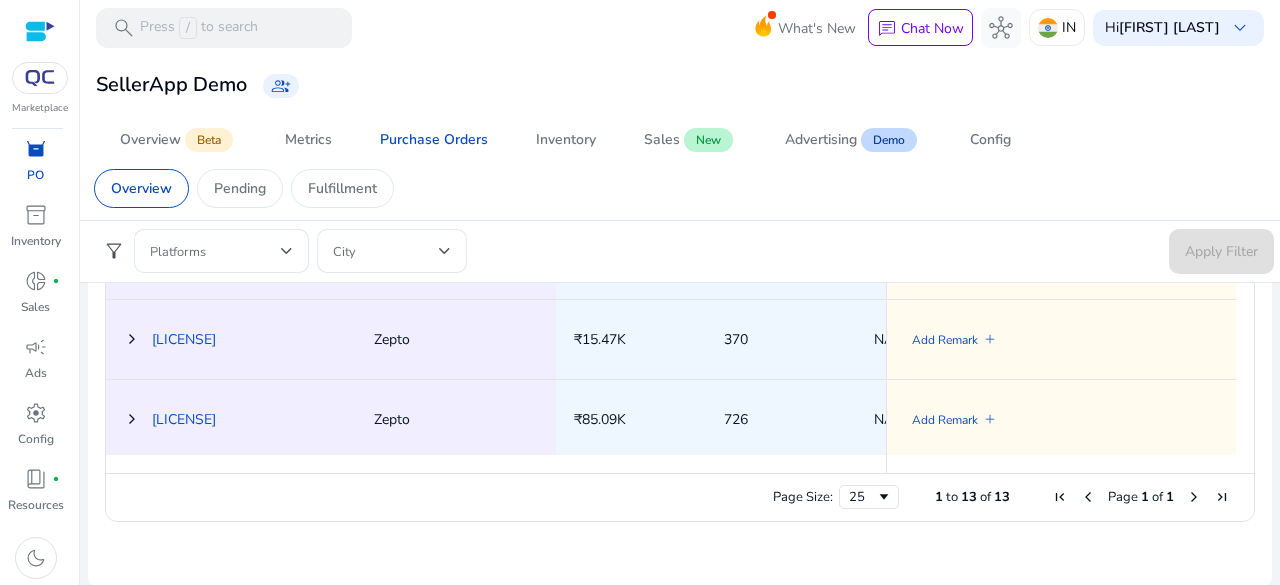 scroll, scrollTop: 736, scrollLeft: 0, axis: vertical 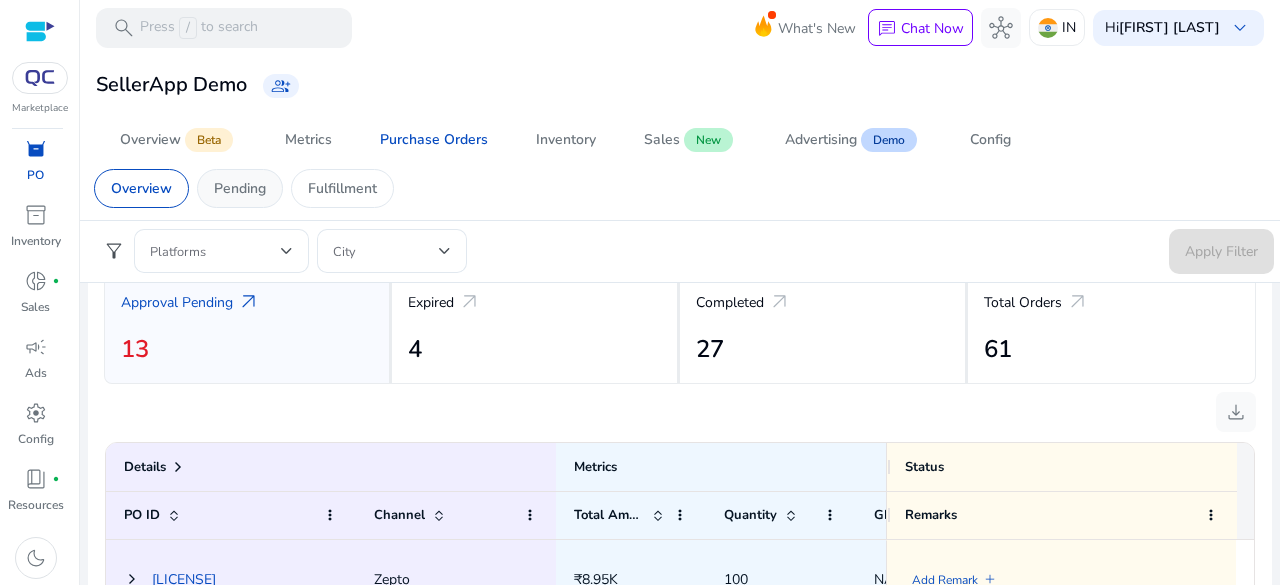 click on "Pending" 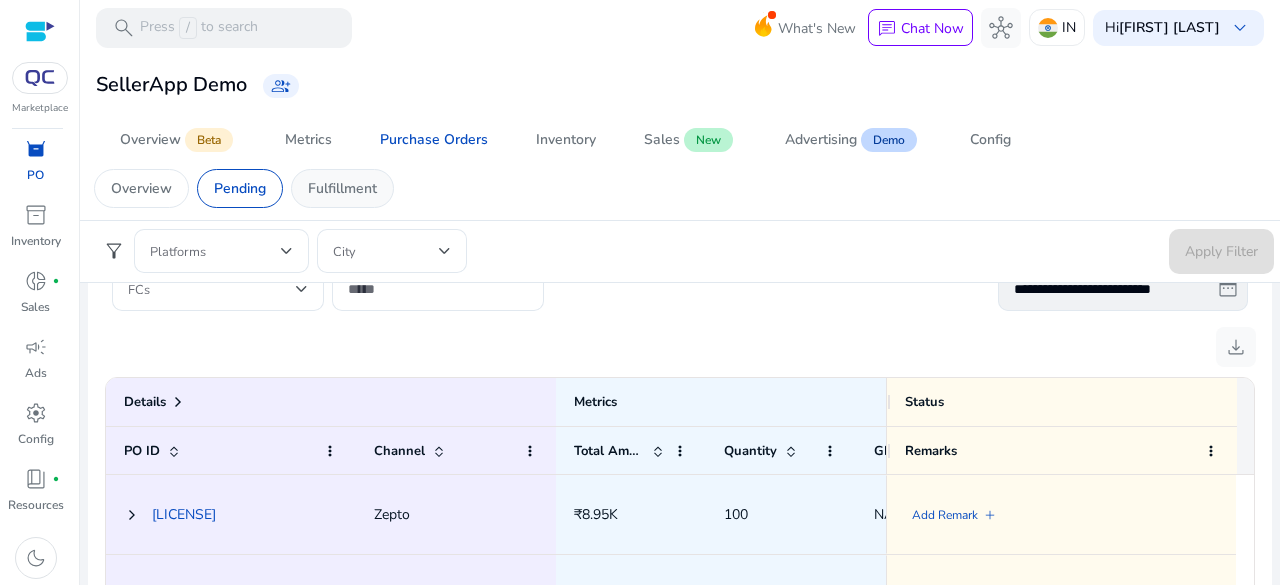 scroll, scrollTop: 900, scrollLeft: 0, axis: vertical 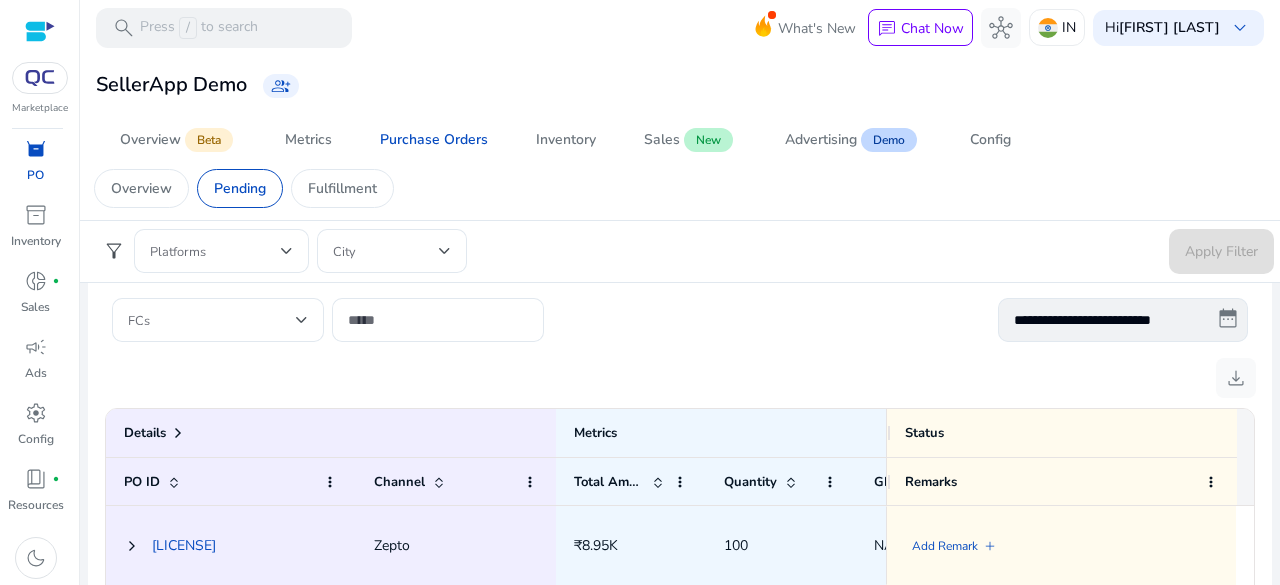 drag, startPoint x: 384, startPoint y: 180, endPoint x: 1015, endPoint y: 249, distance: 634.76135 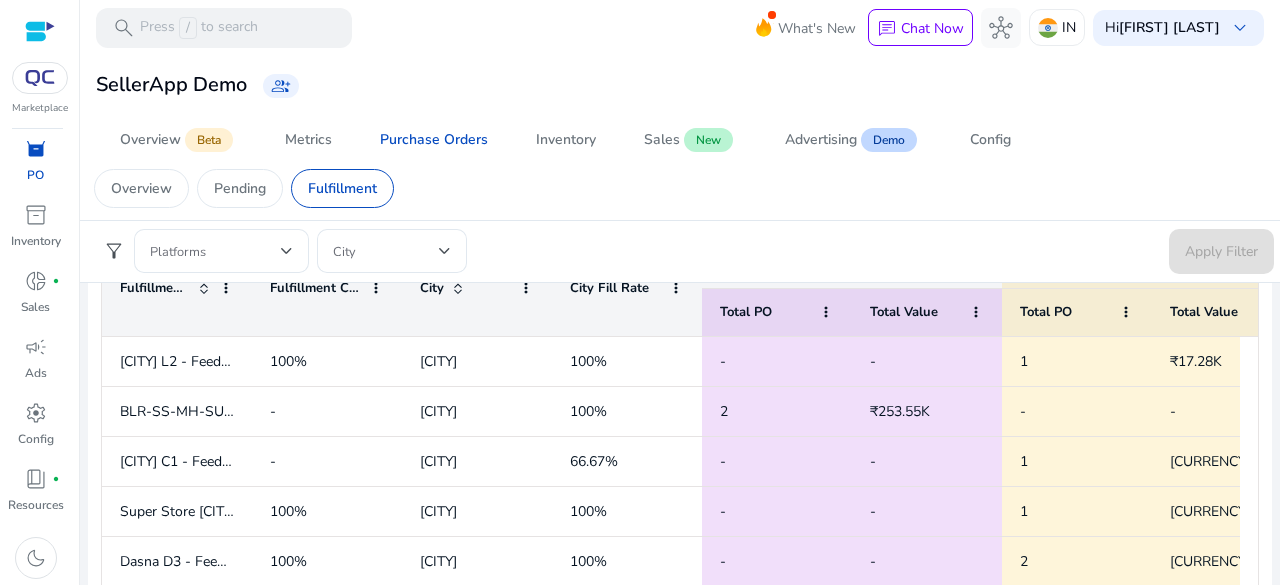 scroll, scrollTop: 643, scrollLeft: 0, axis: vertical 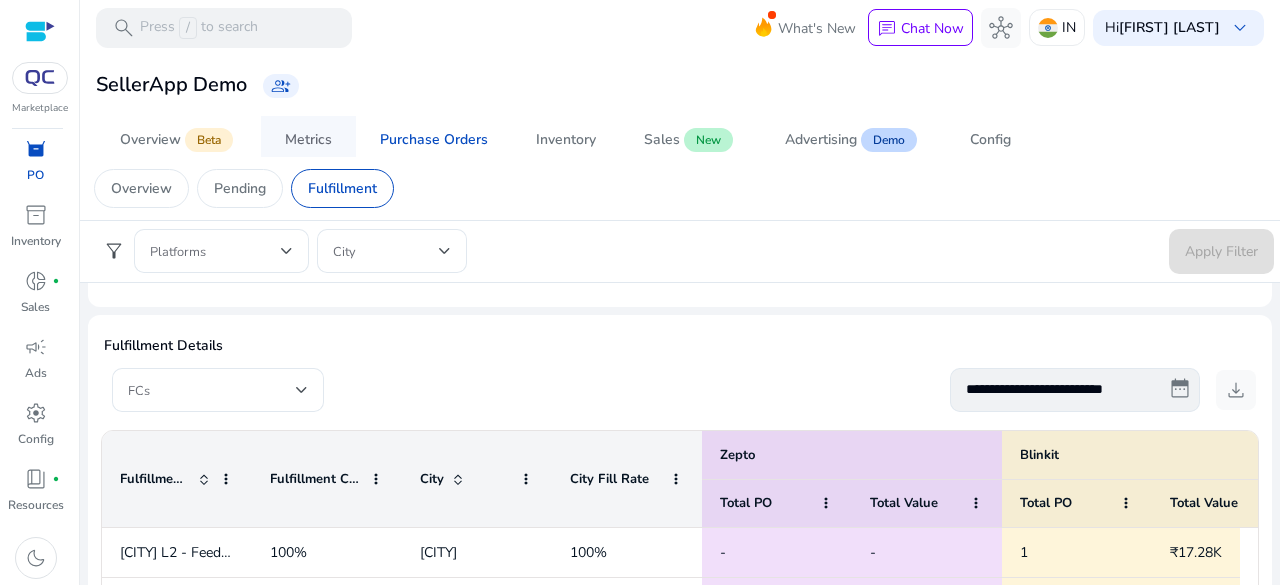 click on "Metrics" at bounding box center [308, 140] 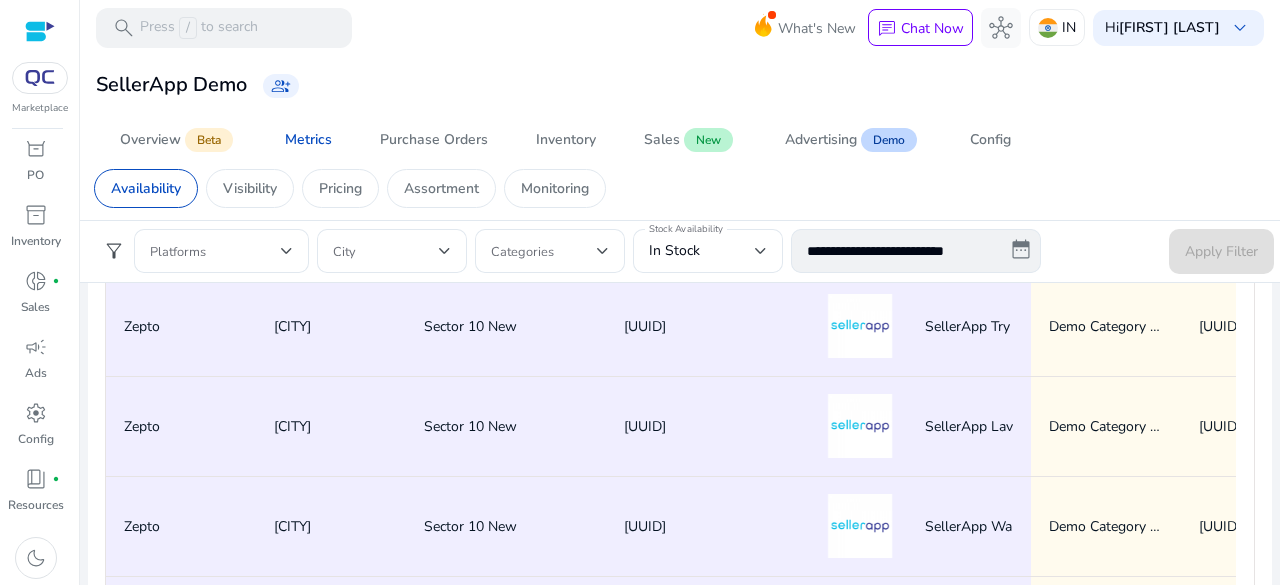 scroll, scrollTop: 1387, scrollLeft: 0, axis: vertical 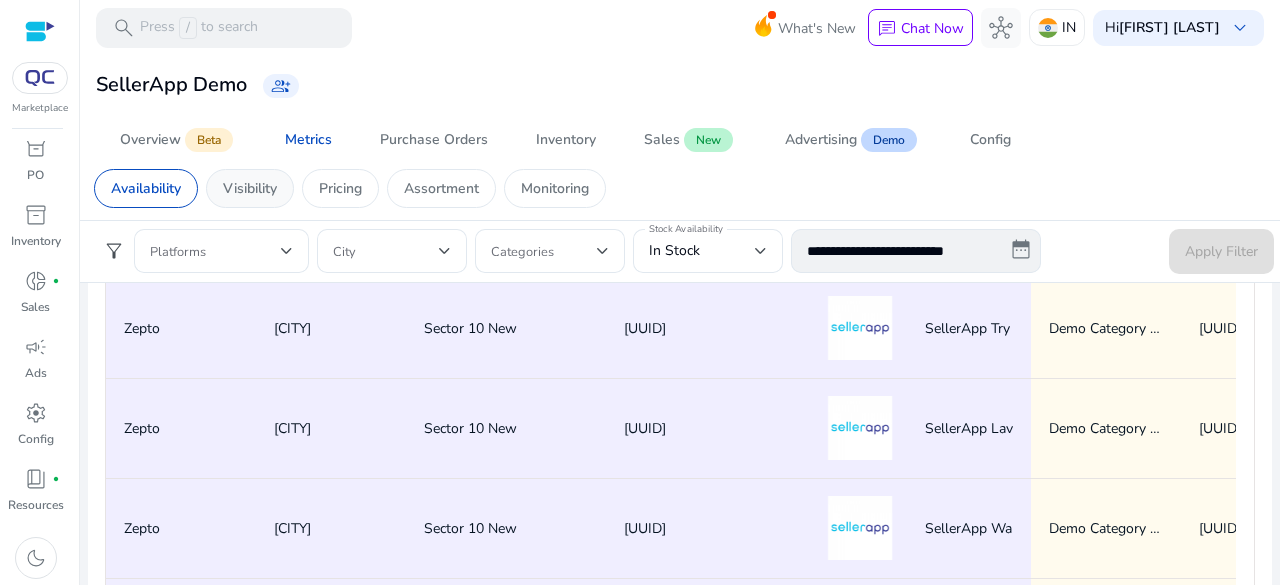 click on "Visibility" 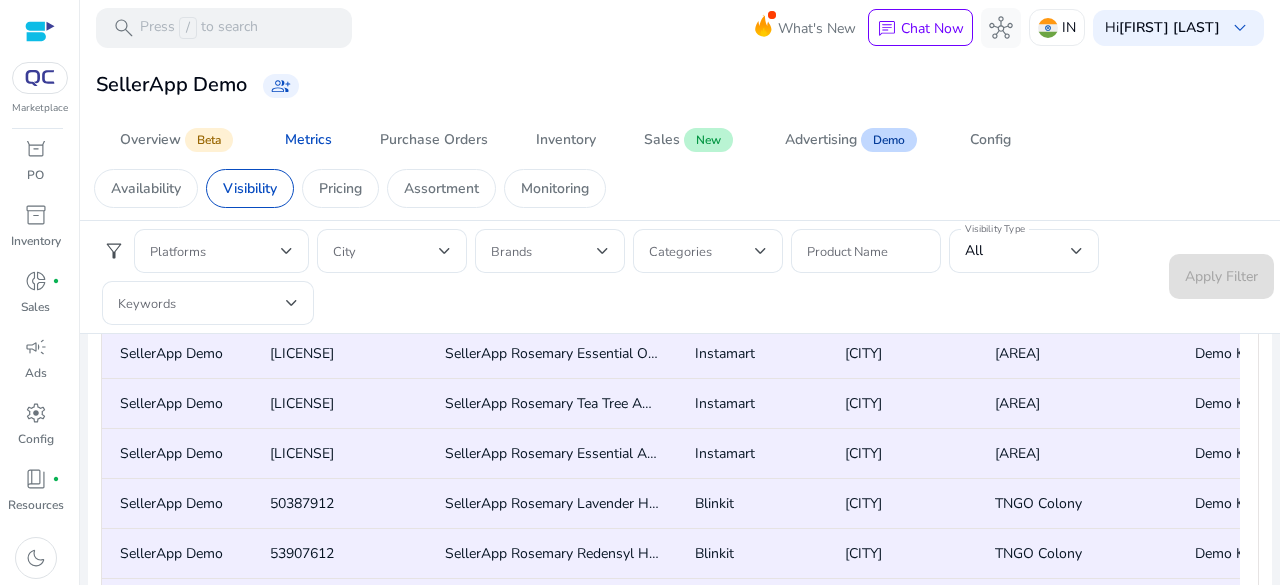 scroll, scrollTop: 1596, scrollLeft: 0, axis: vertical 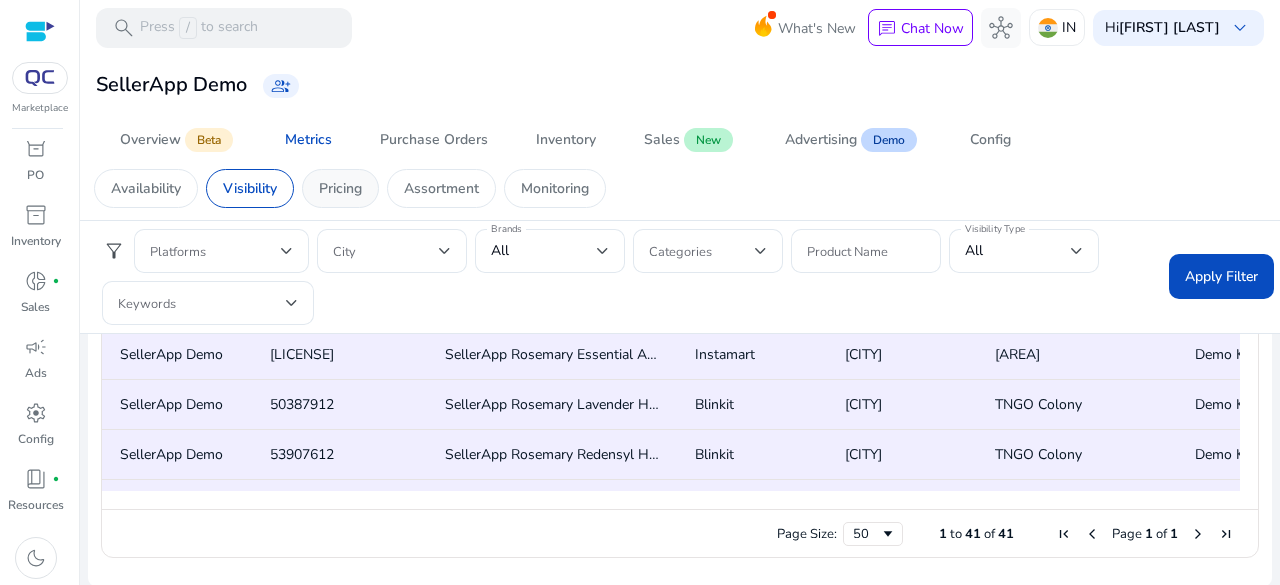 click on "Pricing" 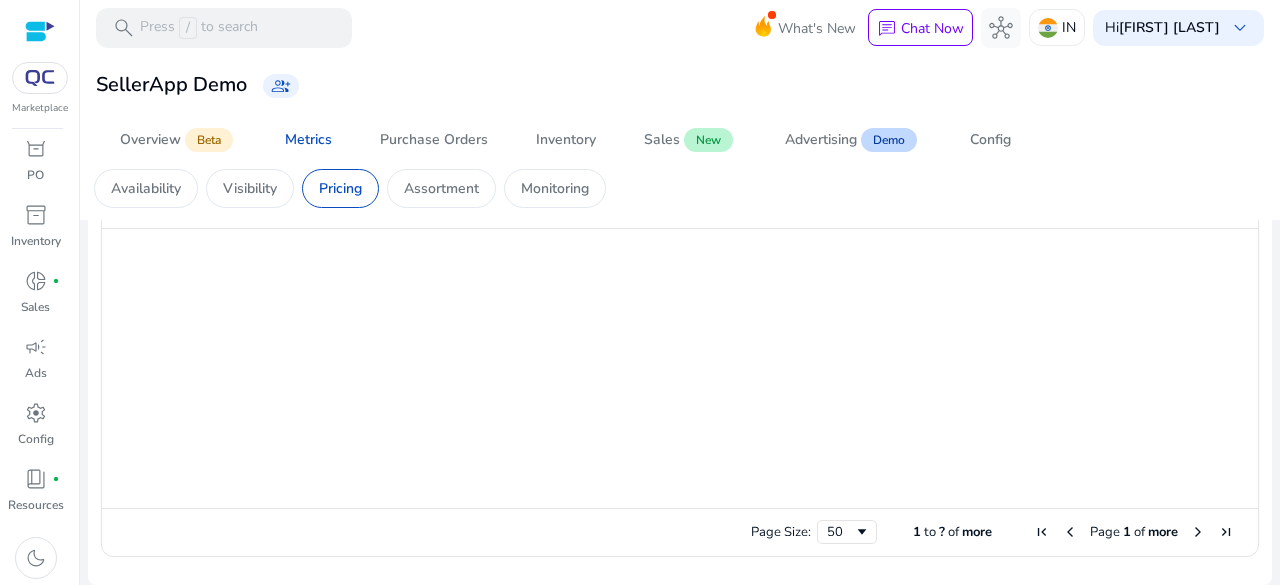 scroll, scrollTop: 1566, scrollLeft: 0, axis: vertical 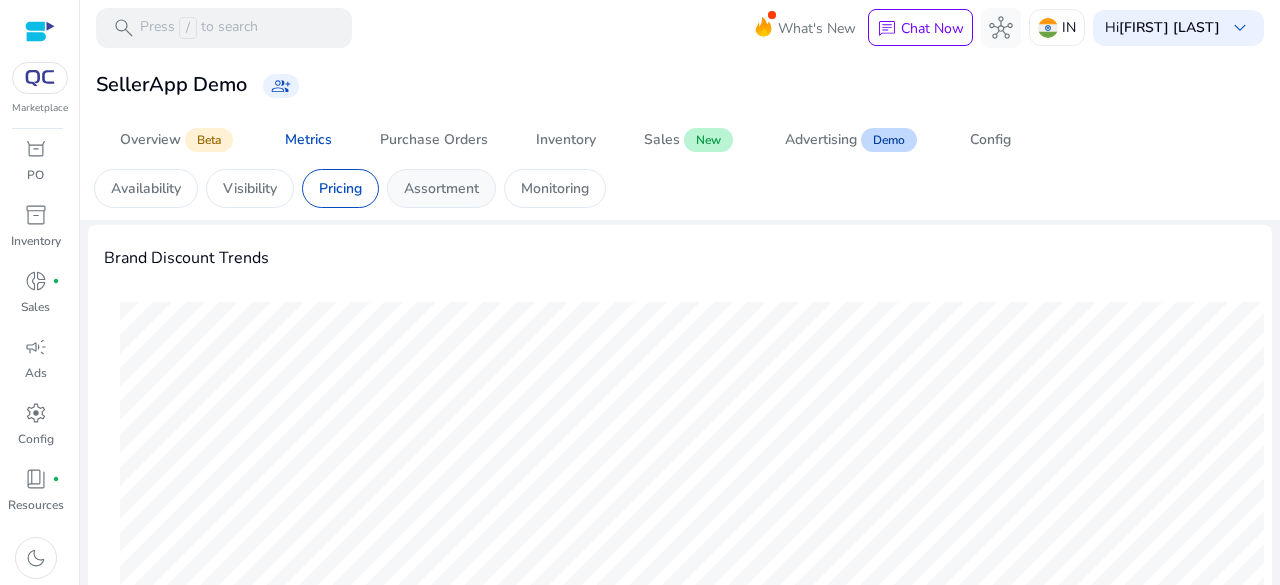 click on "Assortment" 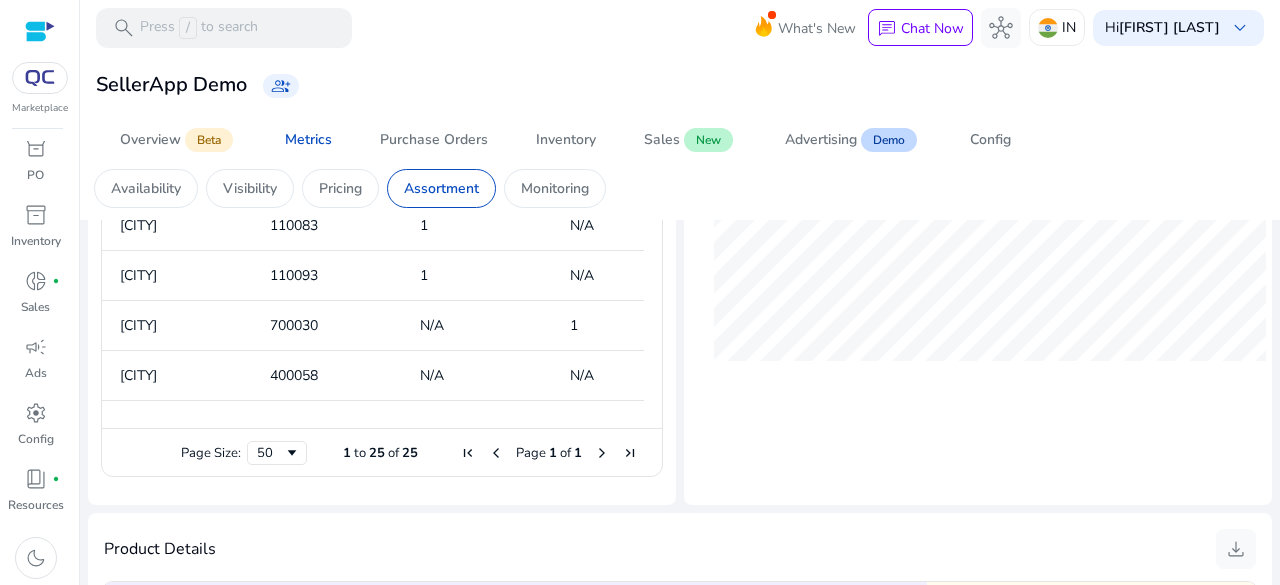 scroll, scrollTop: 1100, scrollLeft: 0, axis: vertical 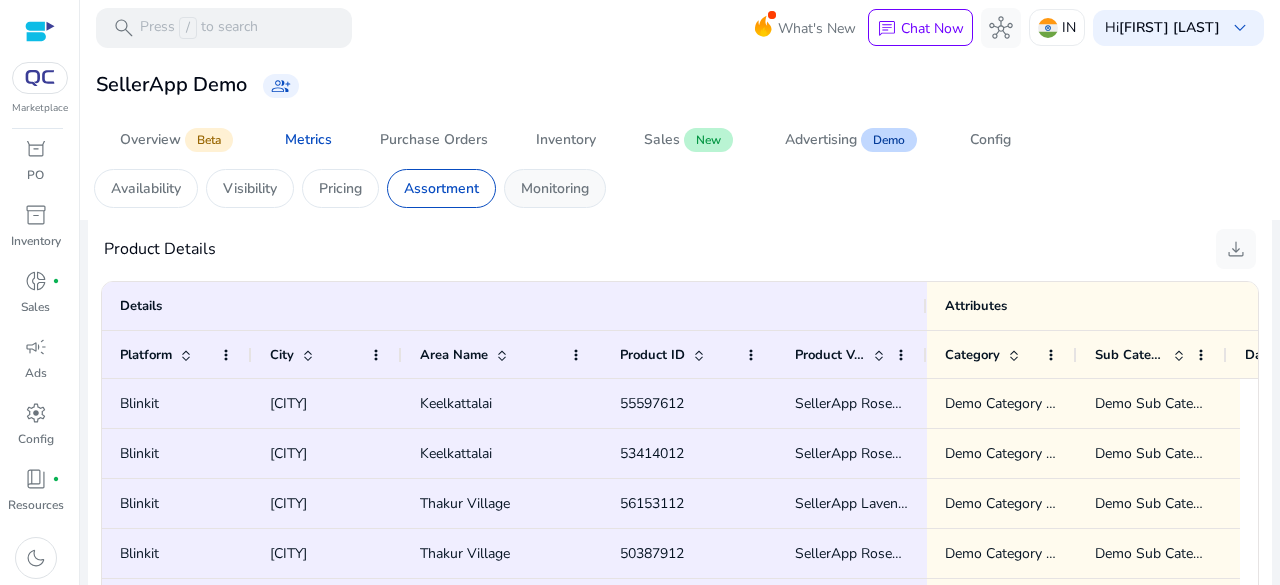 click on "Monitoring" 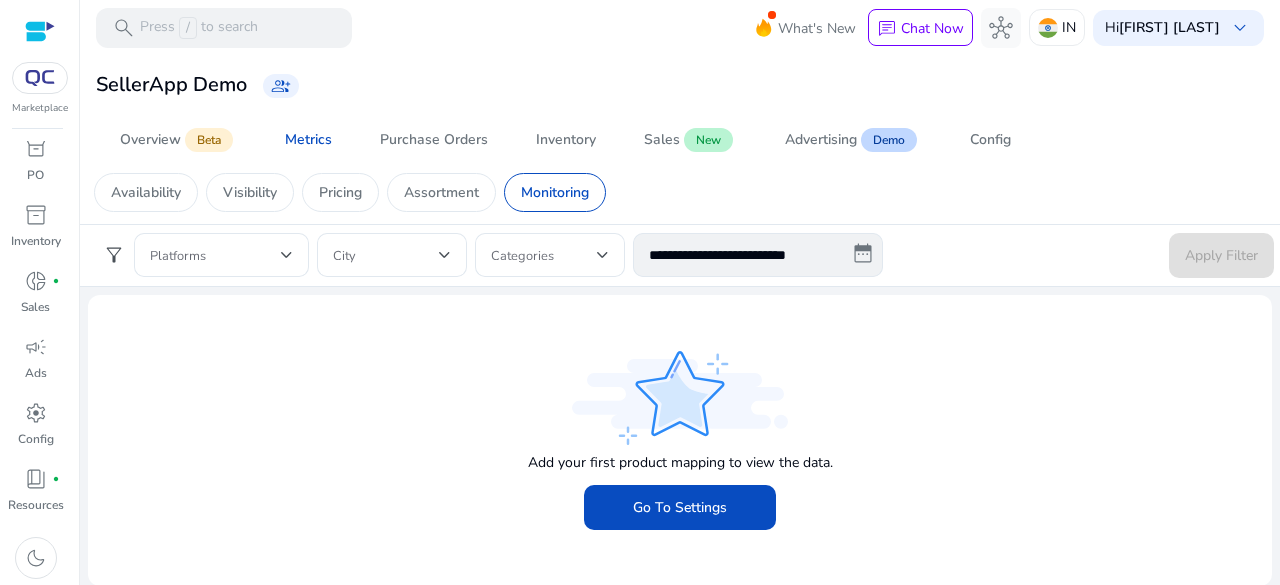 scroll, scrollTop: 4, scrollLeft: 0, axis: vertical 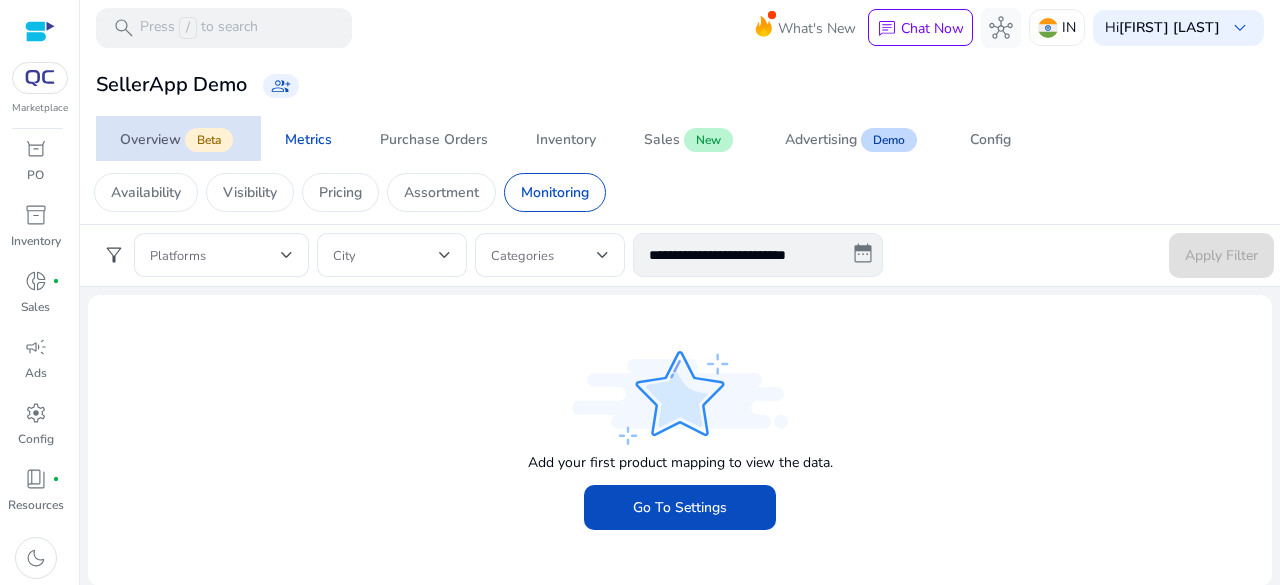 click on "Beta" at bounding box center (209, 140) 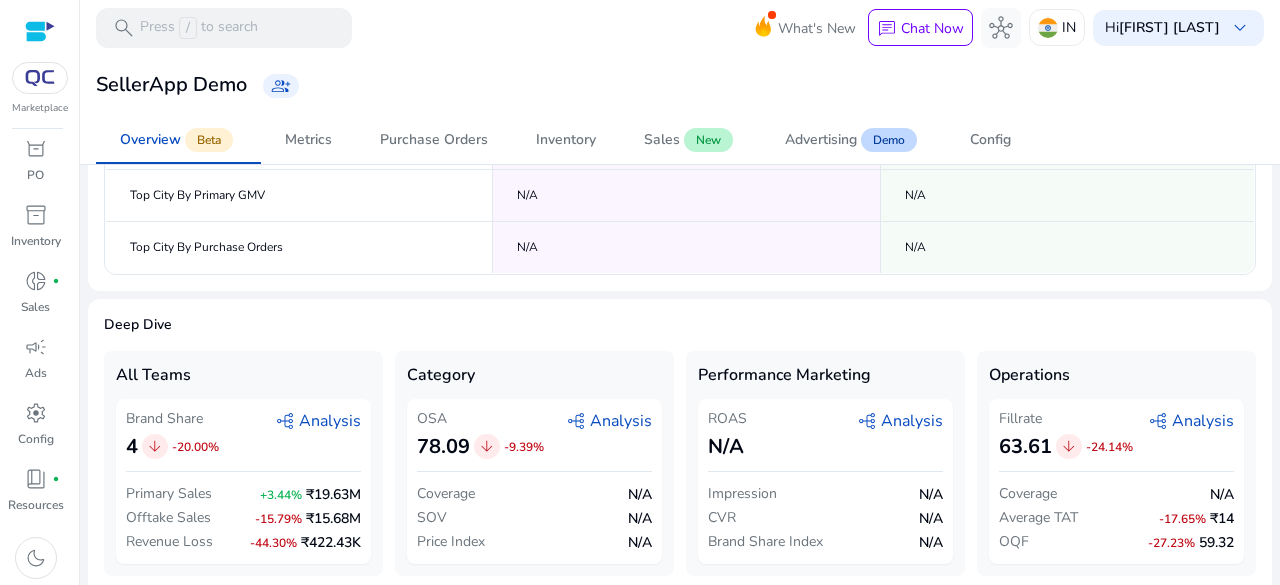 scroll, scrollTop: 440, scrollLeft: 0, axis: vertical 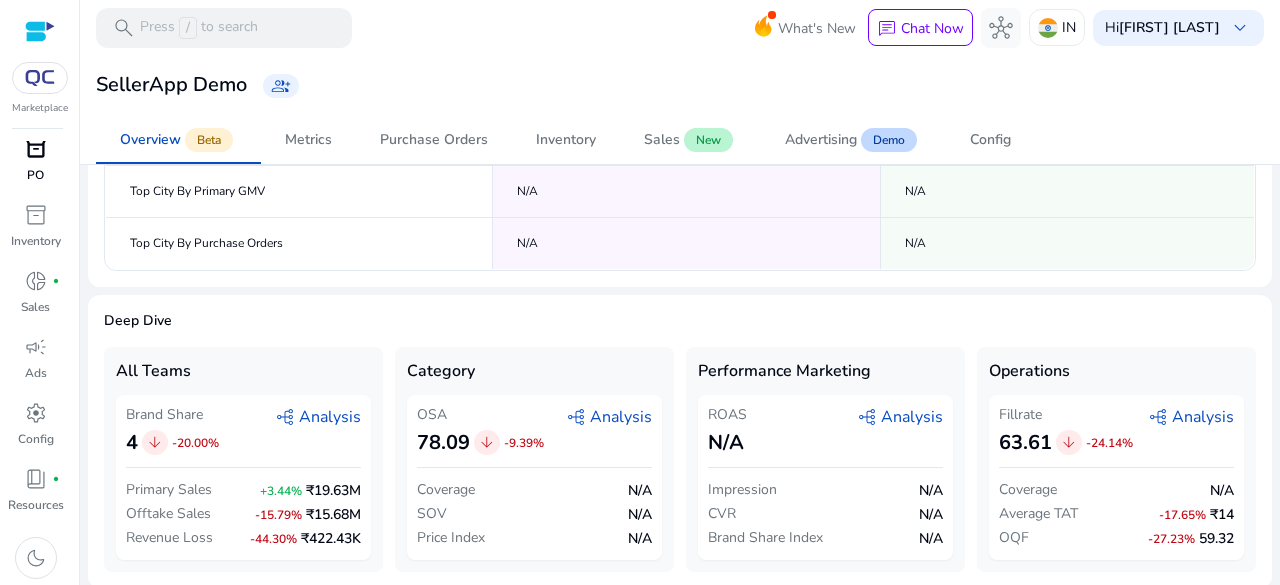 click on "orders" at bounding box center [36, 149] 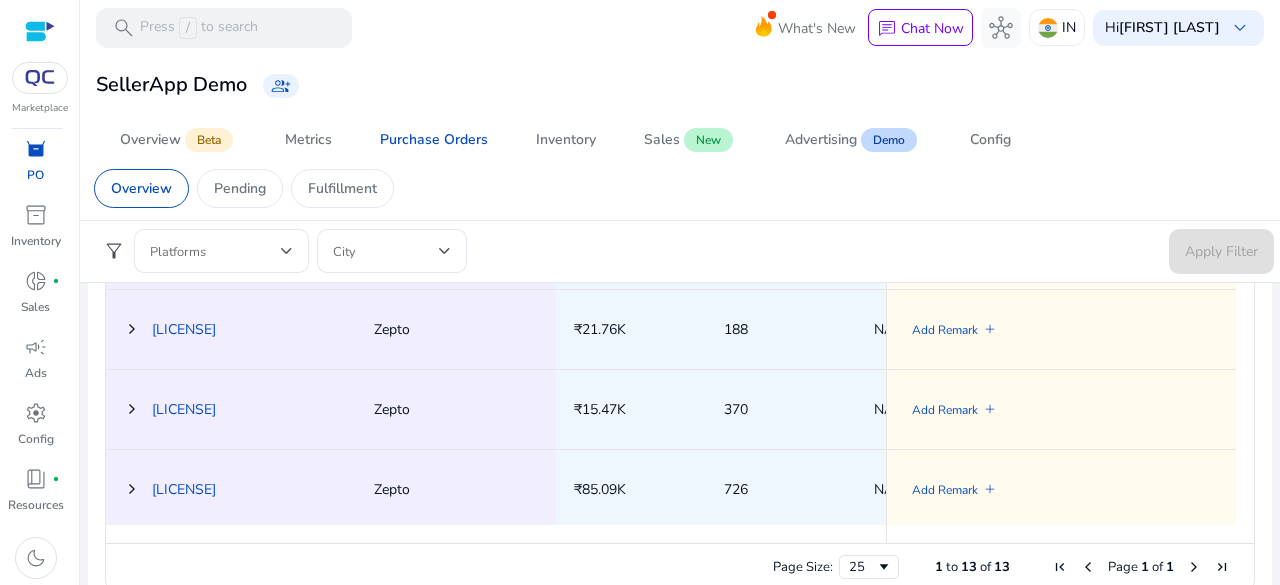 scroll, scrollTop: 1136, scrollLeft: 0, axis: vertical 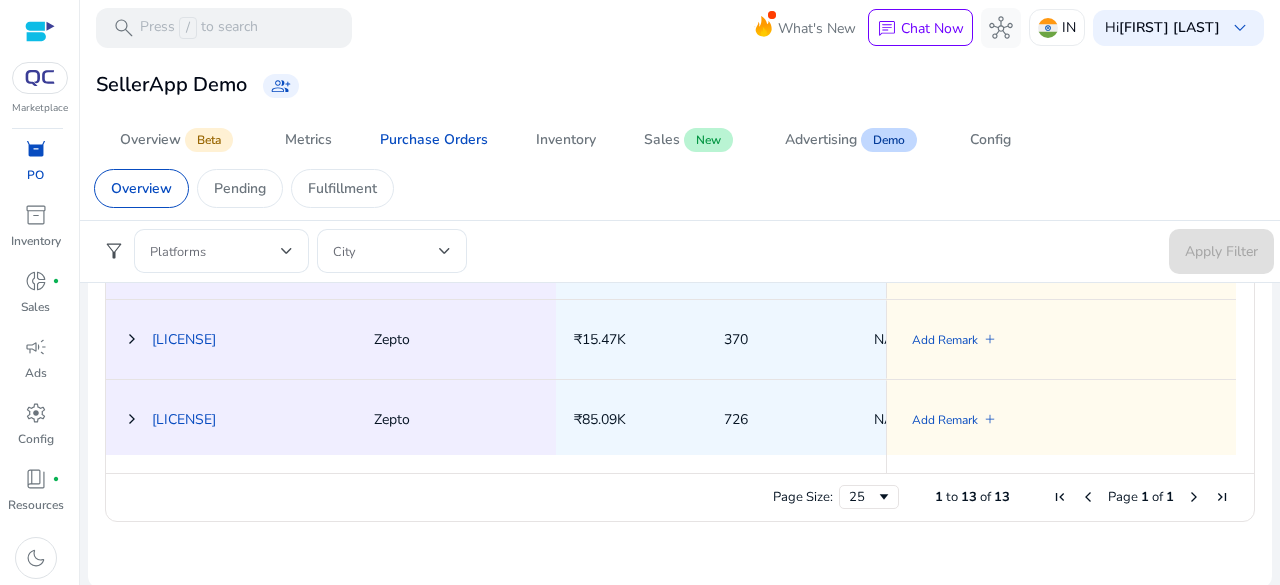 click on "Overview   Pending   Fulfillment" 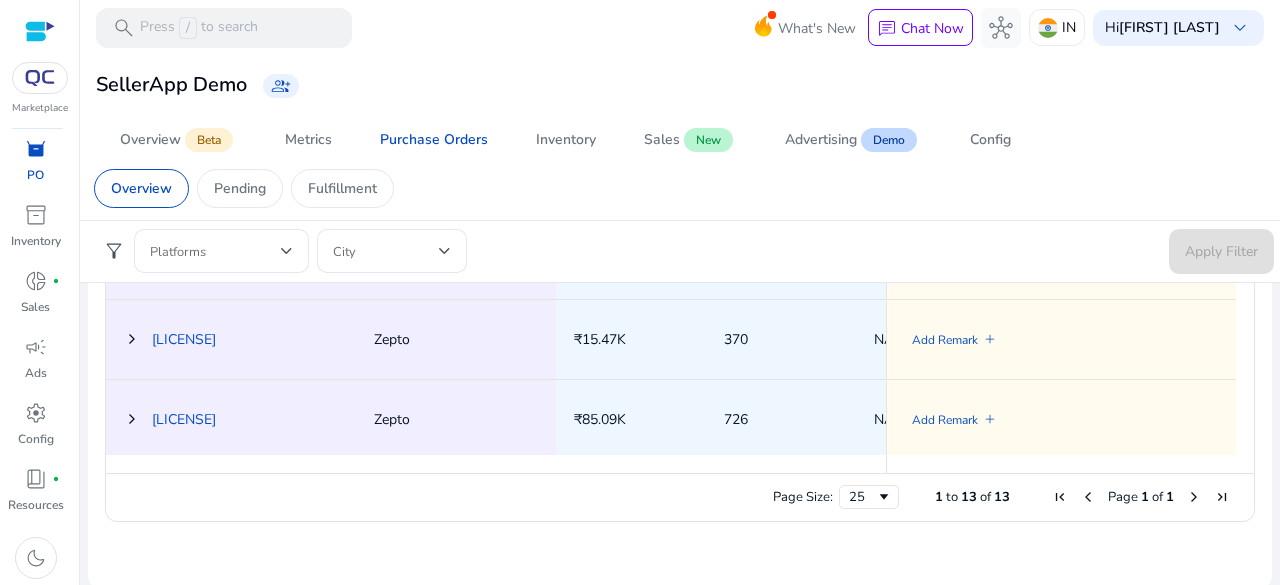 click on "Pending" 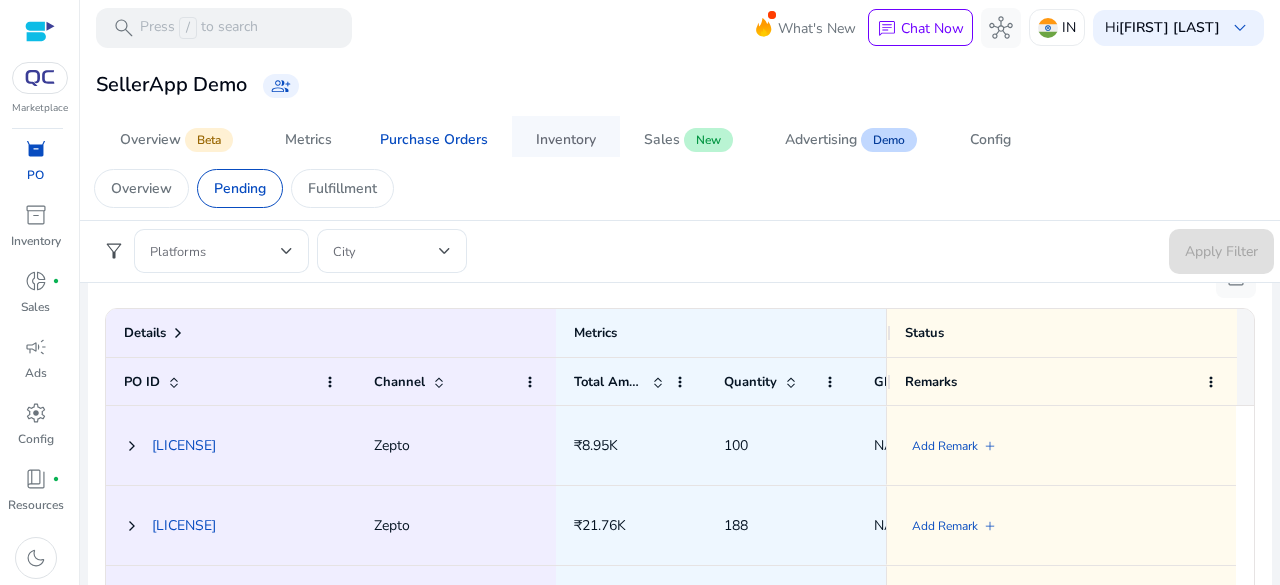 scroll, scrollTop: 1268, scrollLeft: 0, axis: vertical 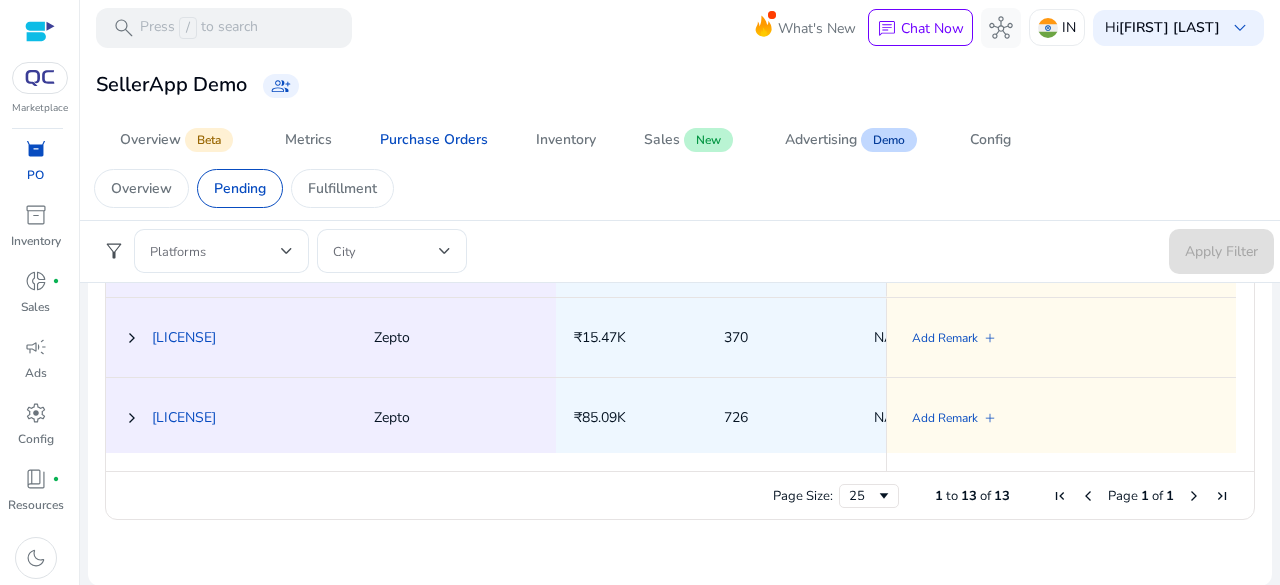 drag, startPoint x: 374, startPoint y: 193, endPoint x: 694, endPoint y: 197, distance: 320.025 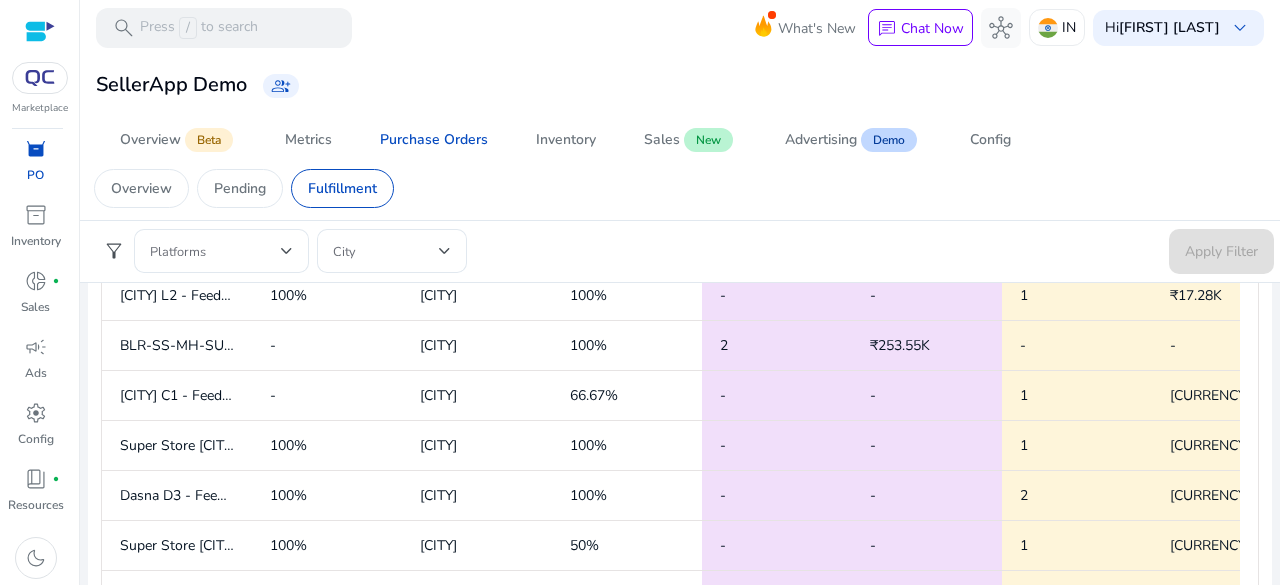 scroll, scrollTop: 1043, scrollLeft: 0, axis: vertical 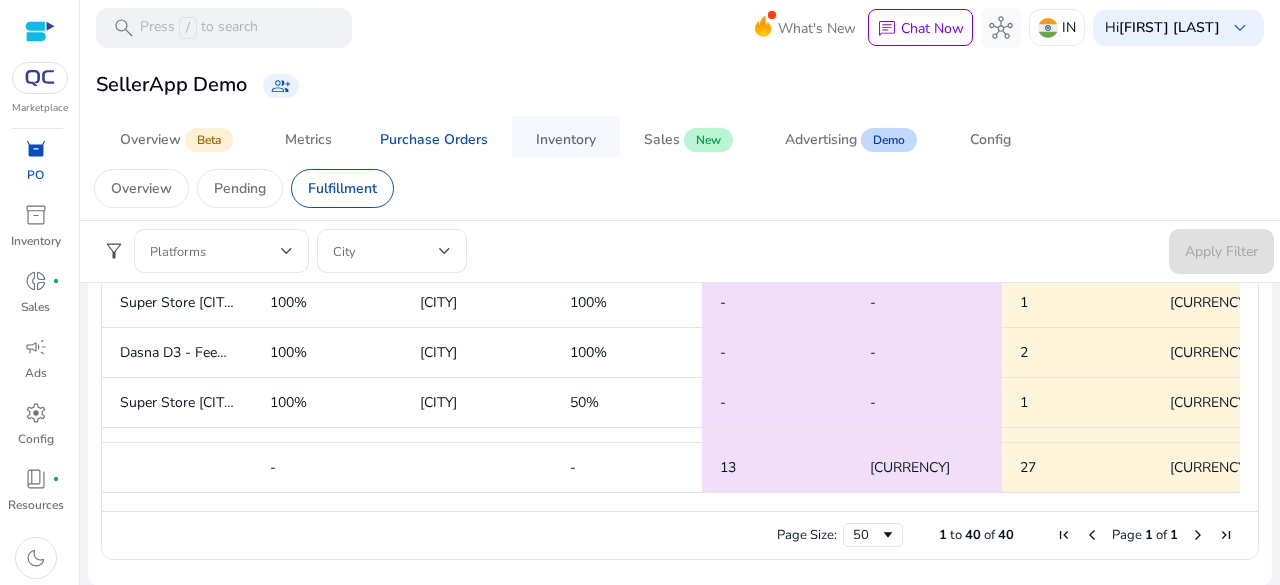 click on "Inventory" at bounding box center (566, 140) 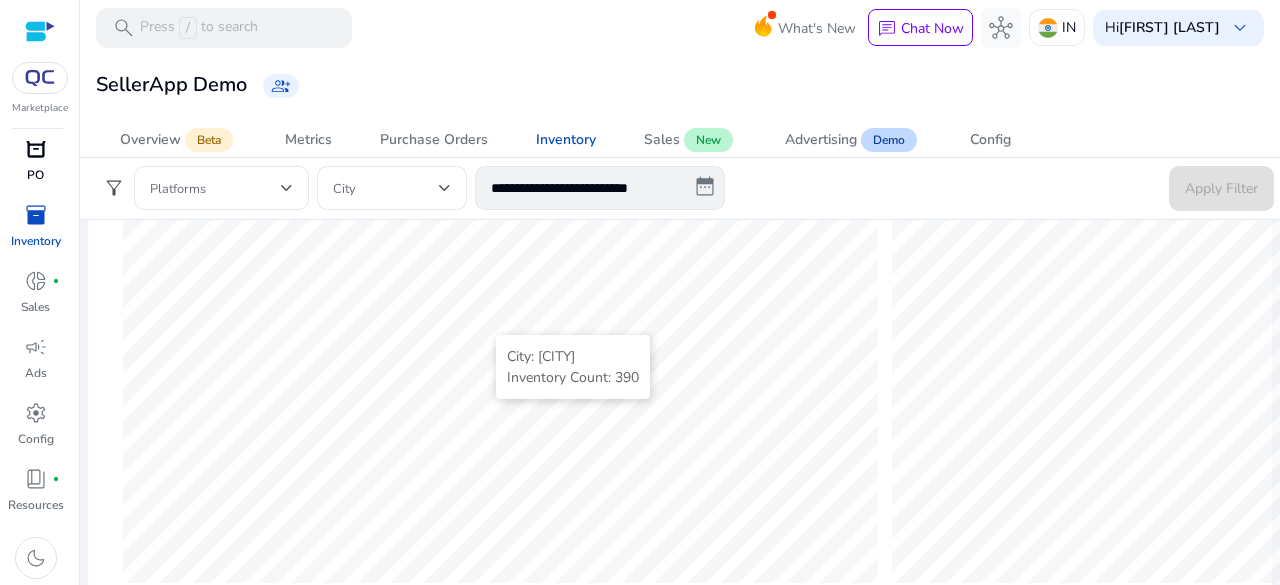 scroll, scrollTop: 790, scrollLeft: 0, axis: vertical 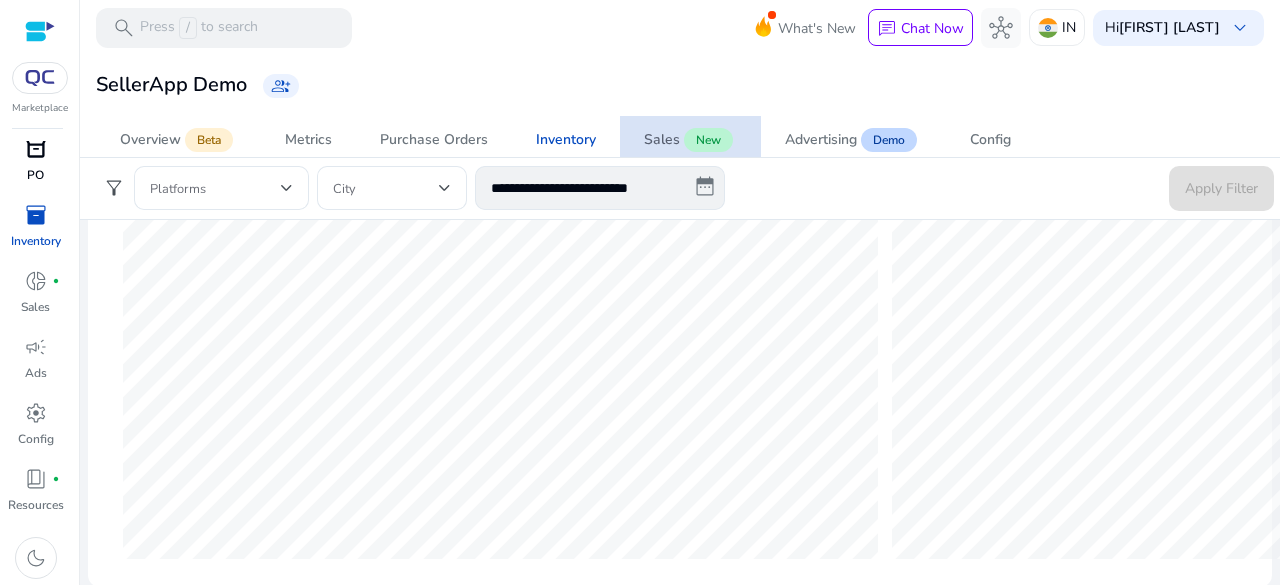 click on "Sales  New" at bounding box center (690, 140) 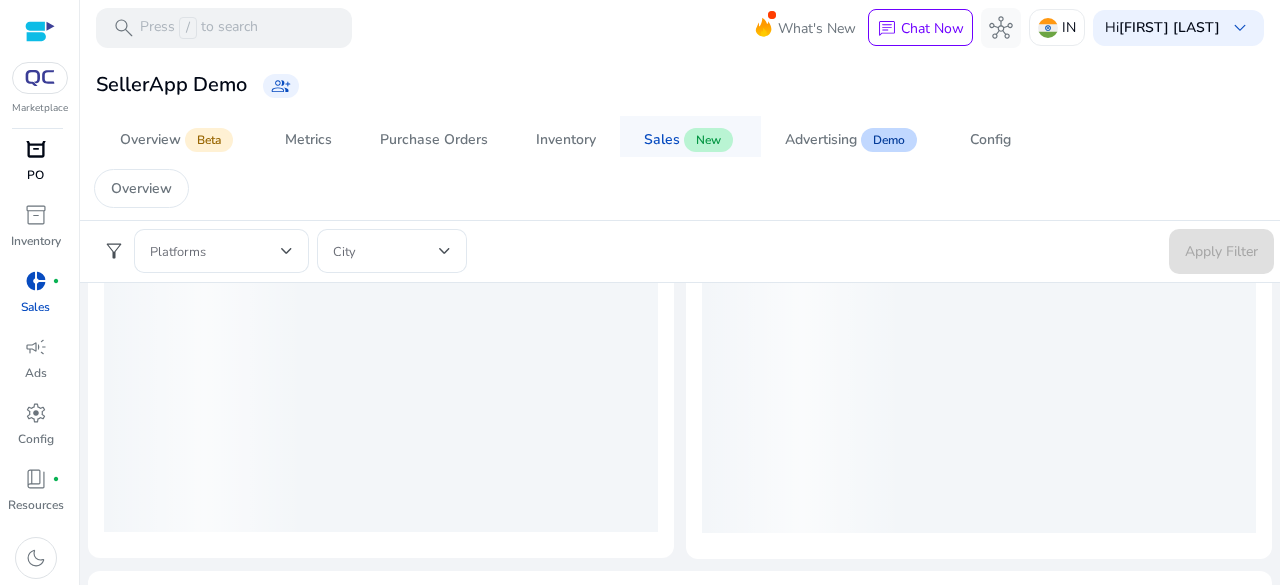 scroll 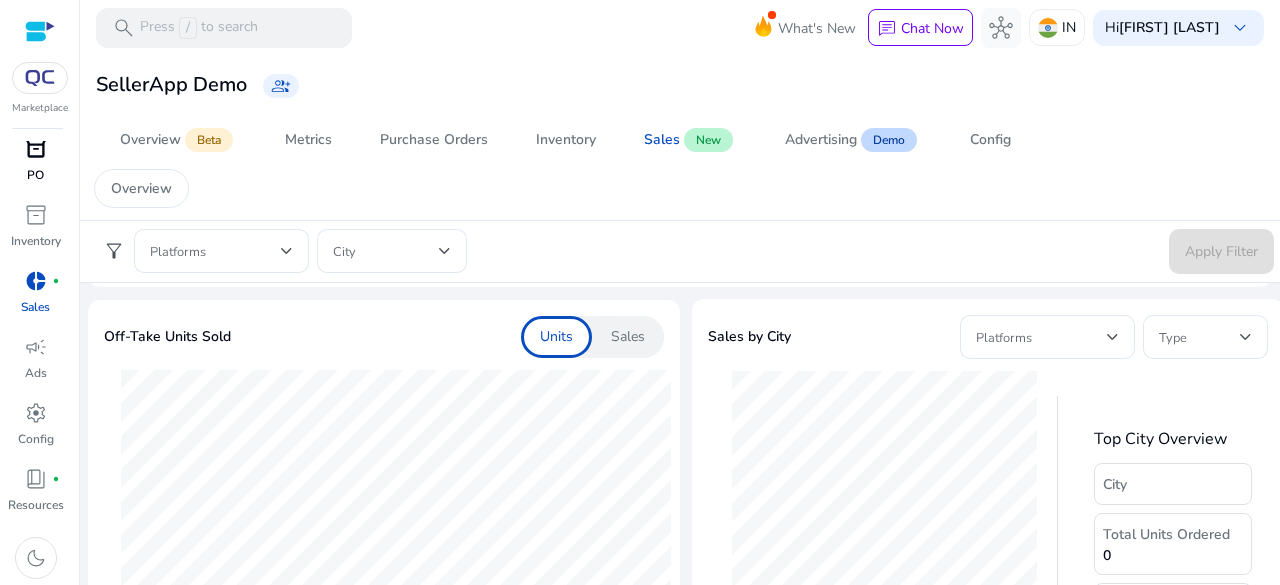 click on "Sales" 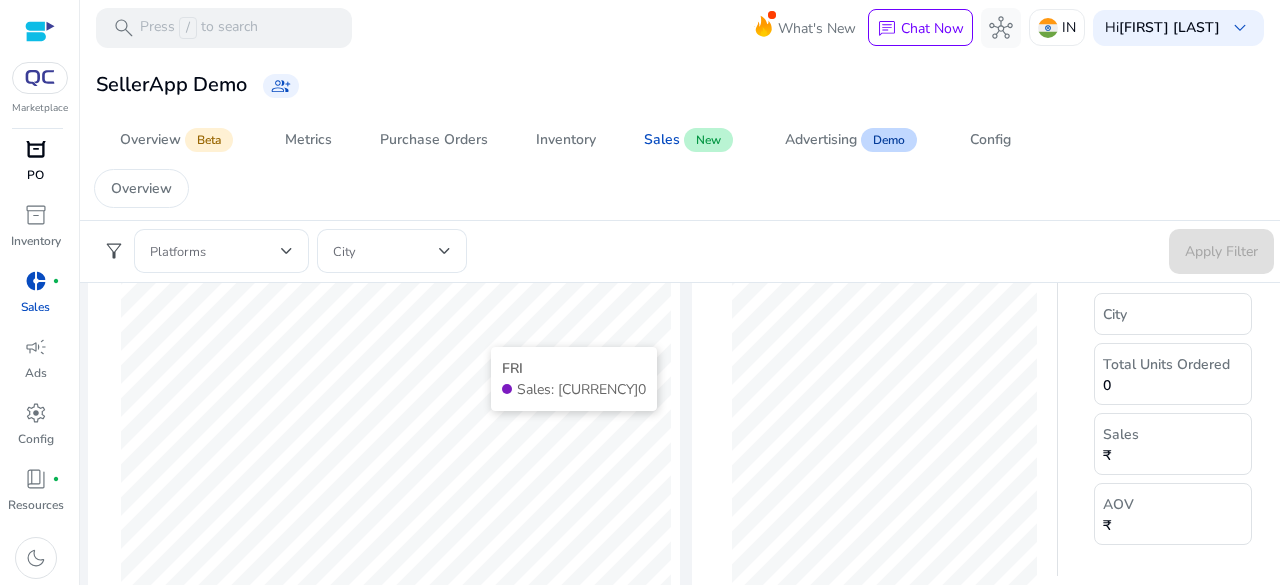 scroll, scrollTop: 776, scrollLeft: 0, axis: vertical 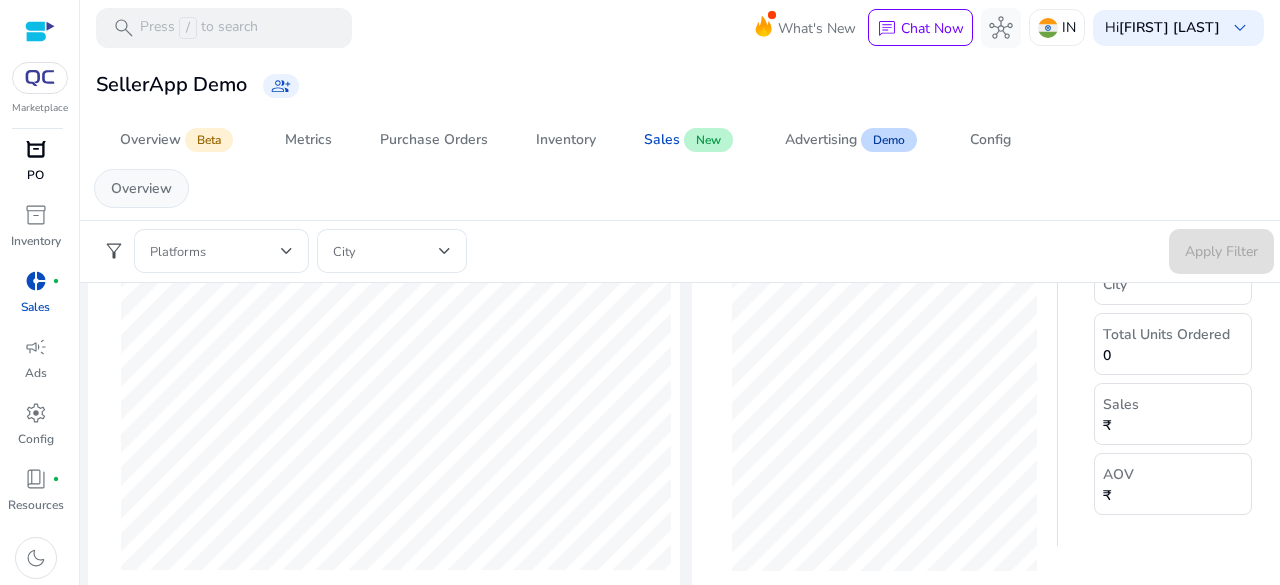 click on "Overview" 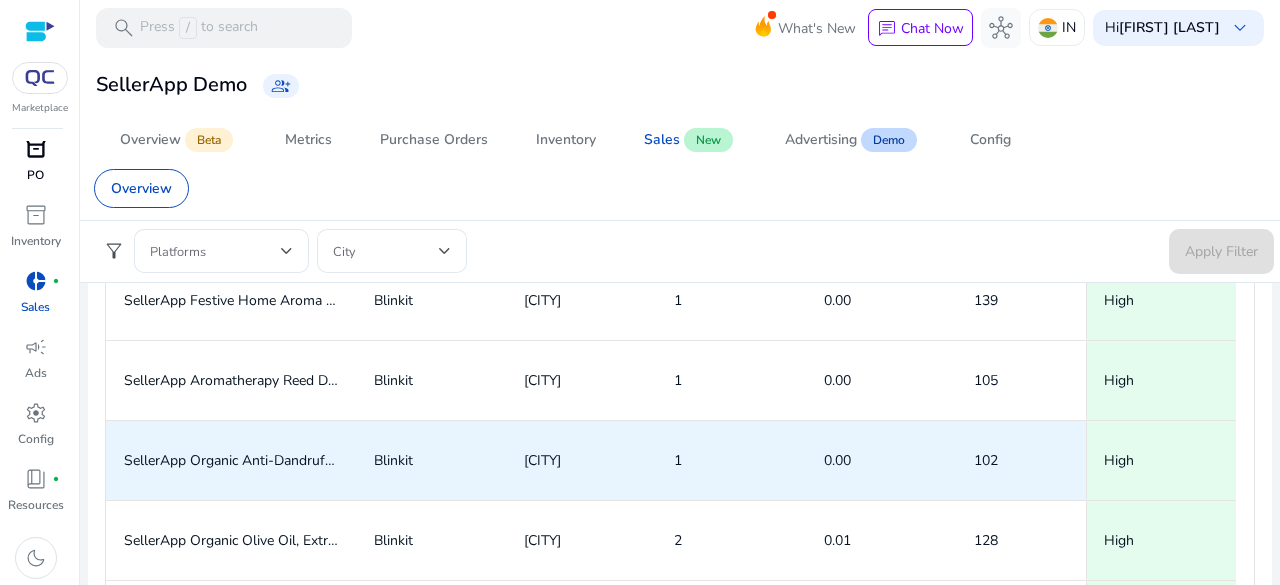 scroll, scrollTop: 1276, scrollLeft: 0, axis: vertical 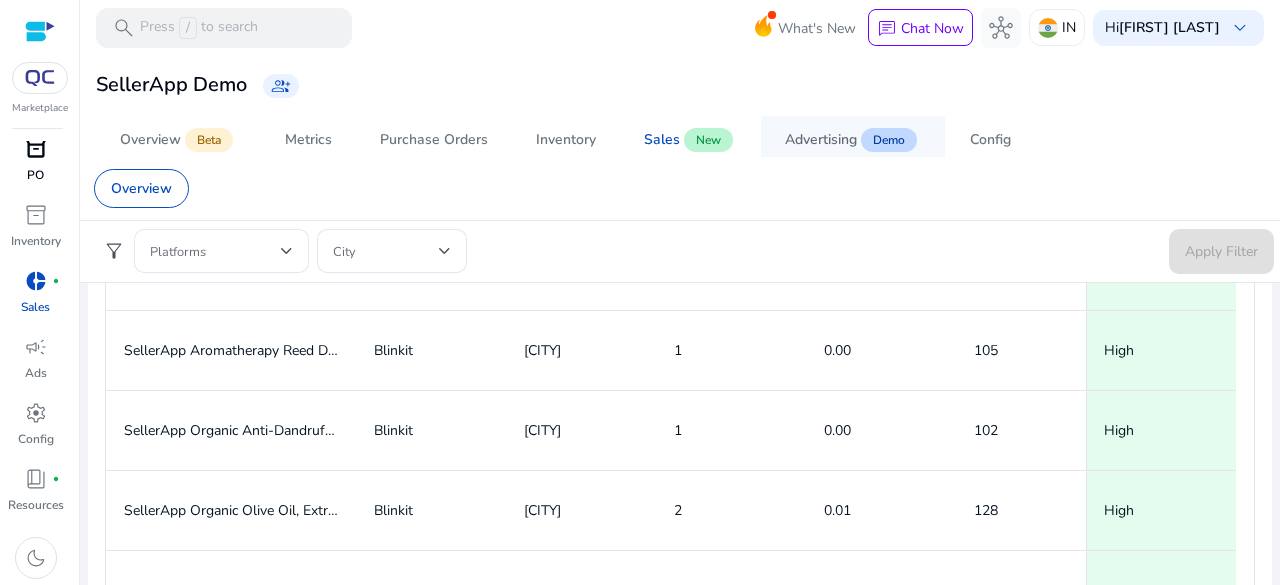 drag, startPoint x: 818, startPoint y: 135, endPoint x: 793, endPoint y: 156, distance: 32.649654 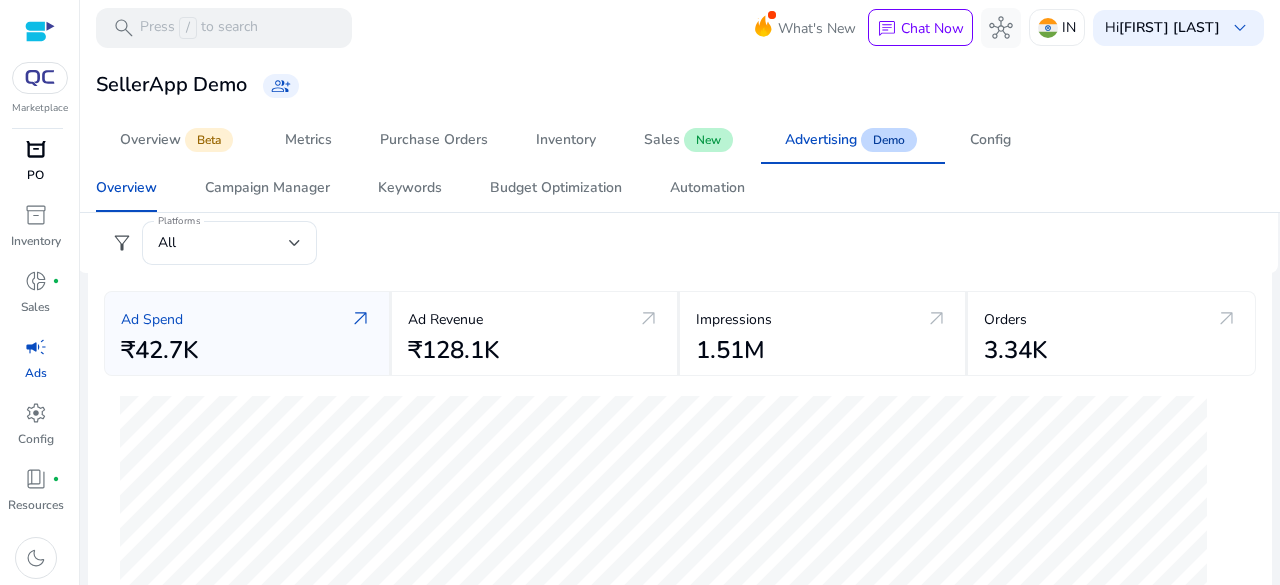 scroll, scrollTop: 0, scrollLeft: 0, axis: both 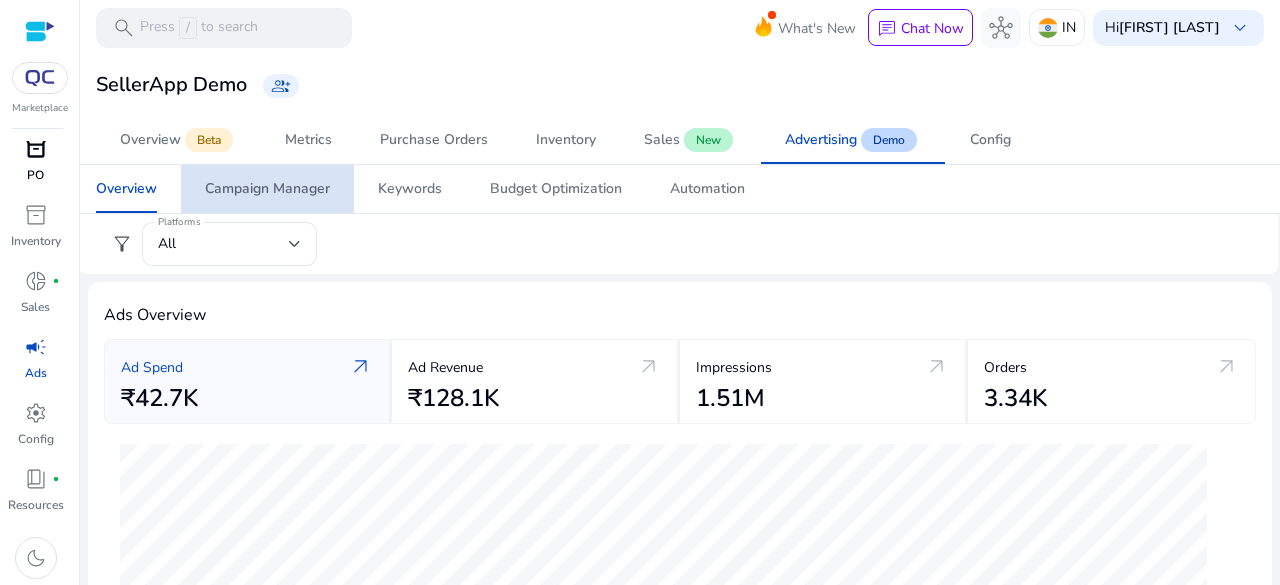 click on "Campaign Manager" at bounding box center (267, 189) 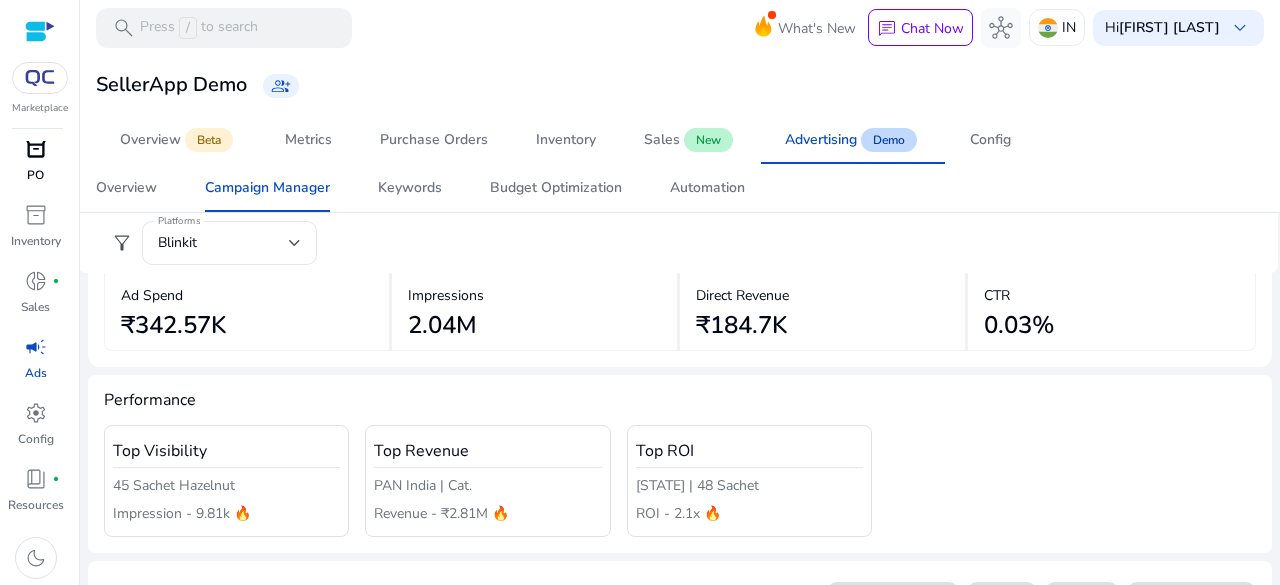 scroll, scrollTop: 0, scrollLeft: 0, axis: both 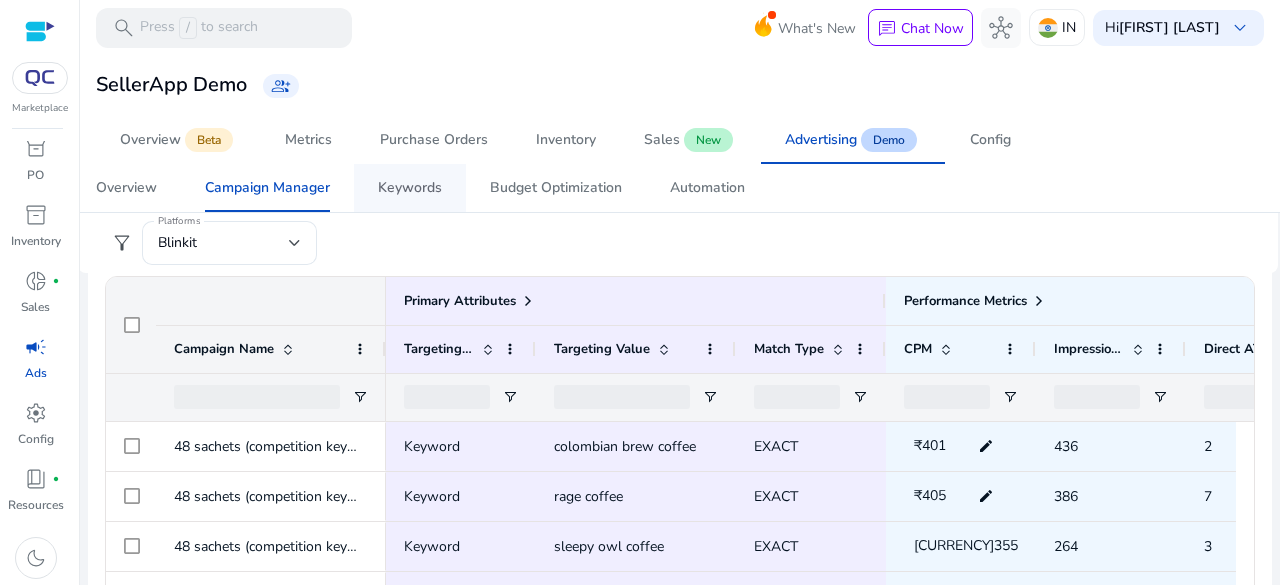 click on "Keywords" at bounding box center (410, 188) 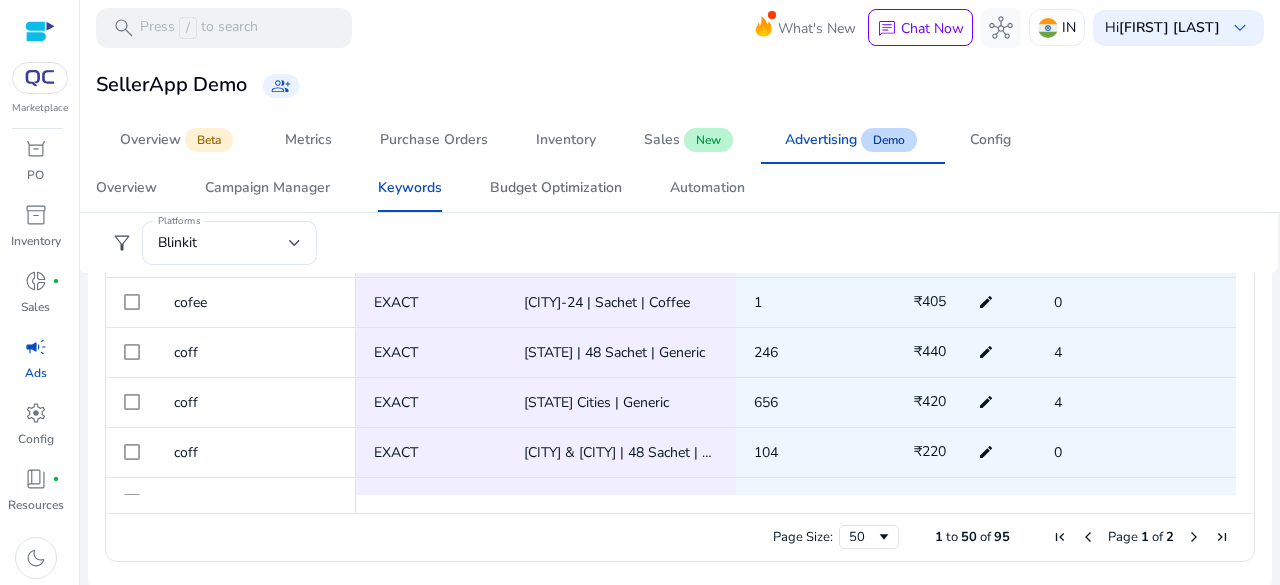 click on "Budget Optimization" at bounding box center (556, 188) 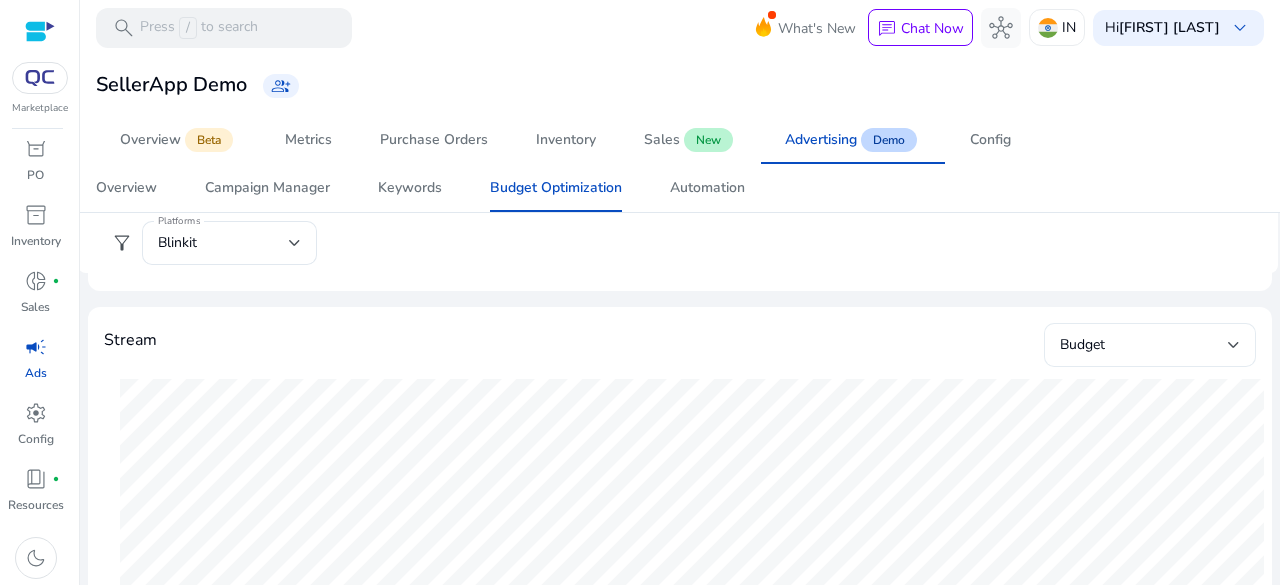 click at bounding box center [1234, 345] 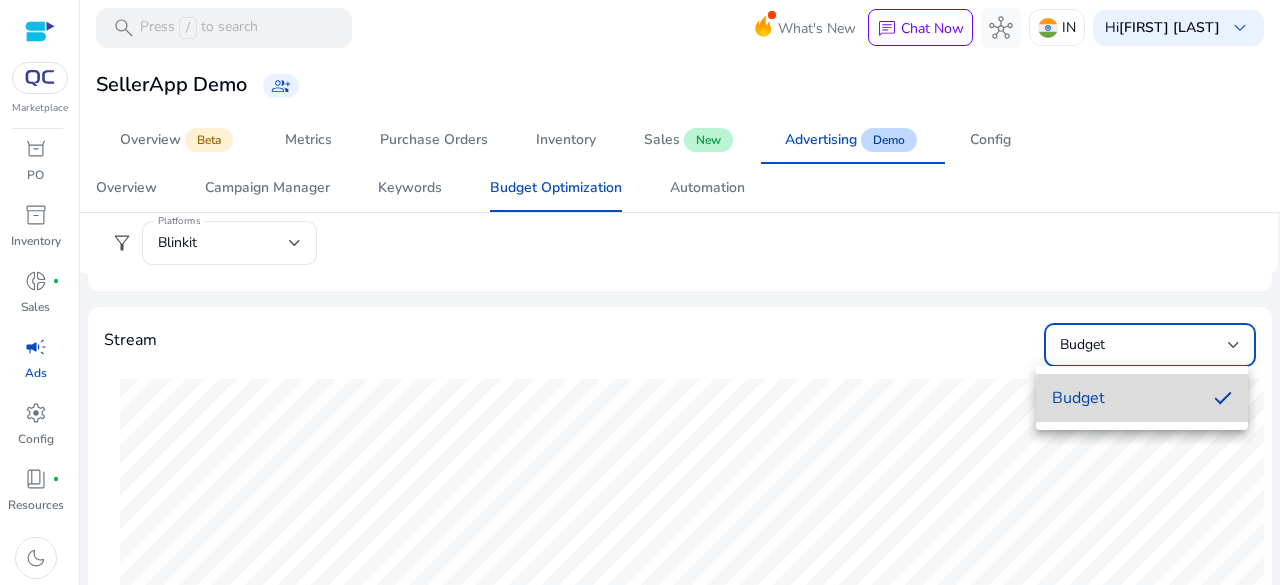 click on "Budget" at bounding box center [1125, 398] 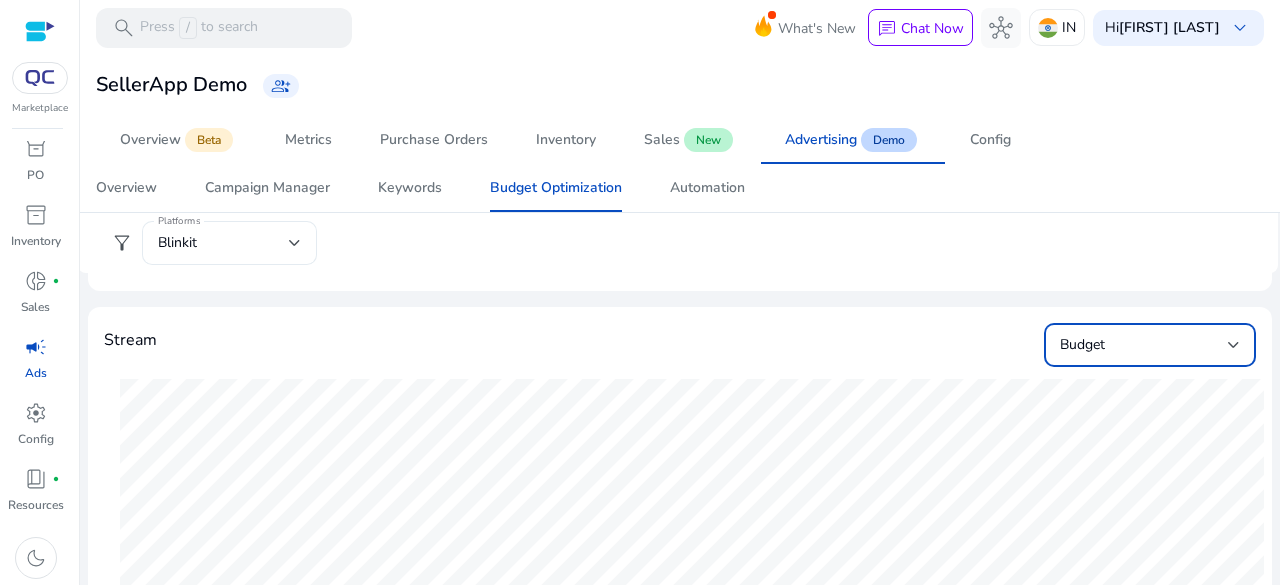 click on "Blinkit" at bounding box center (223, 243) 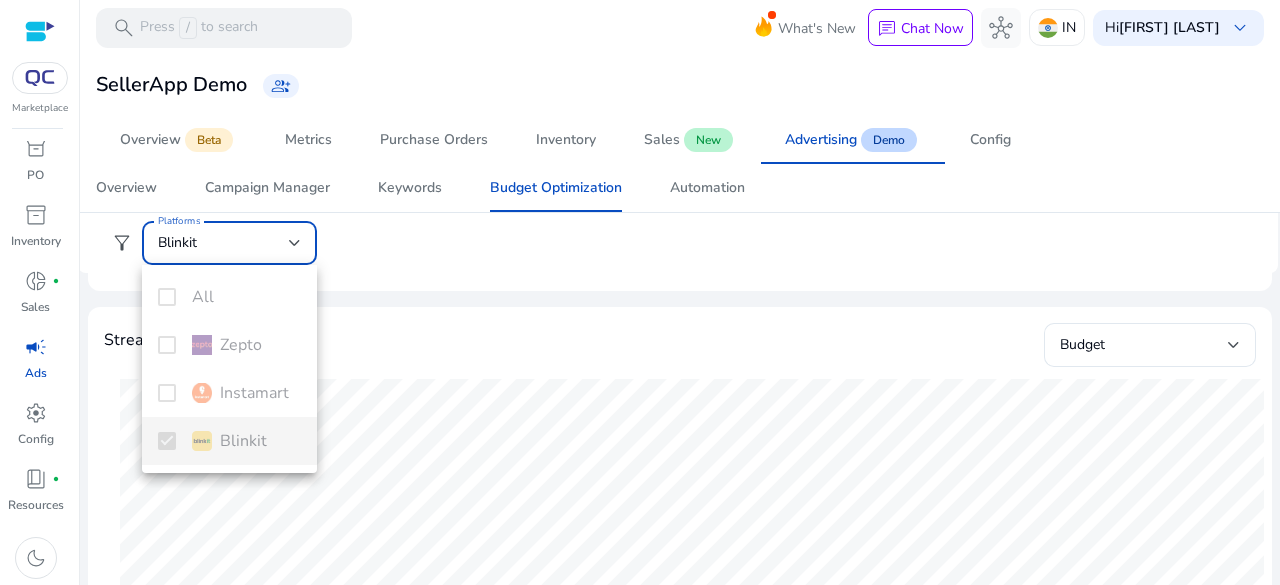 click at bounding box center (640, 292) 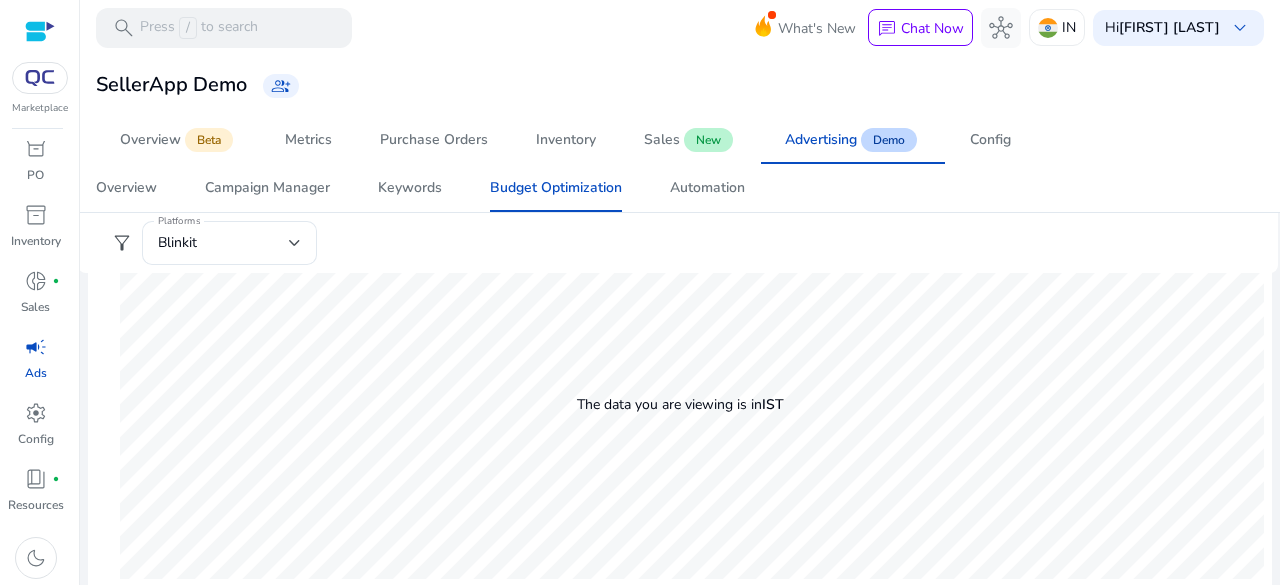 scroll, scrollTop: 1130, scrollLeft: 0, axis: vertical 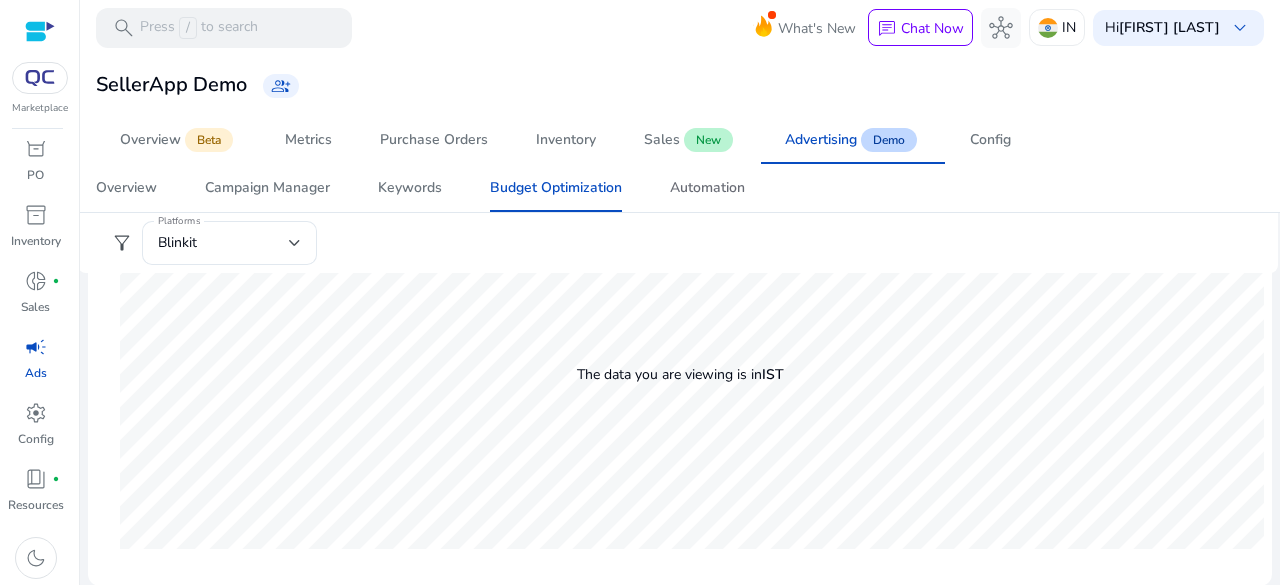 drag, startPoint x: 700, startPoint y: 182, endPoint x: 669, endPoint y: 265, distance: 88.60023 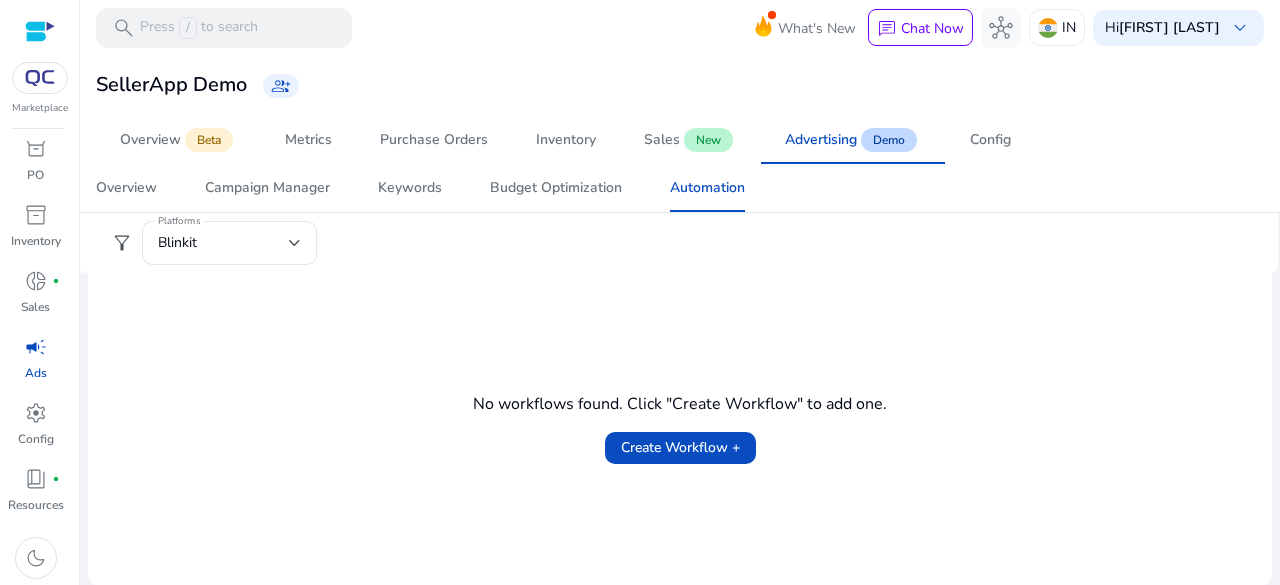 scroll, scrollTop: 0, scrollLeft: 0, axis: both 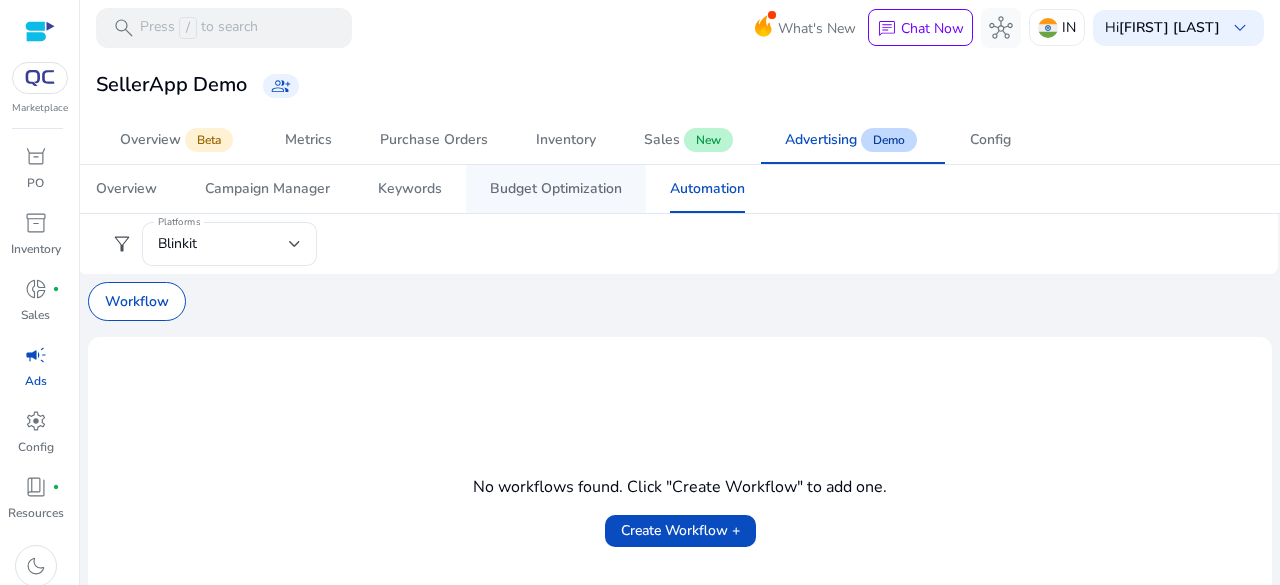 click on "Budget Optimization" at bounding box center [556, 189] 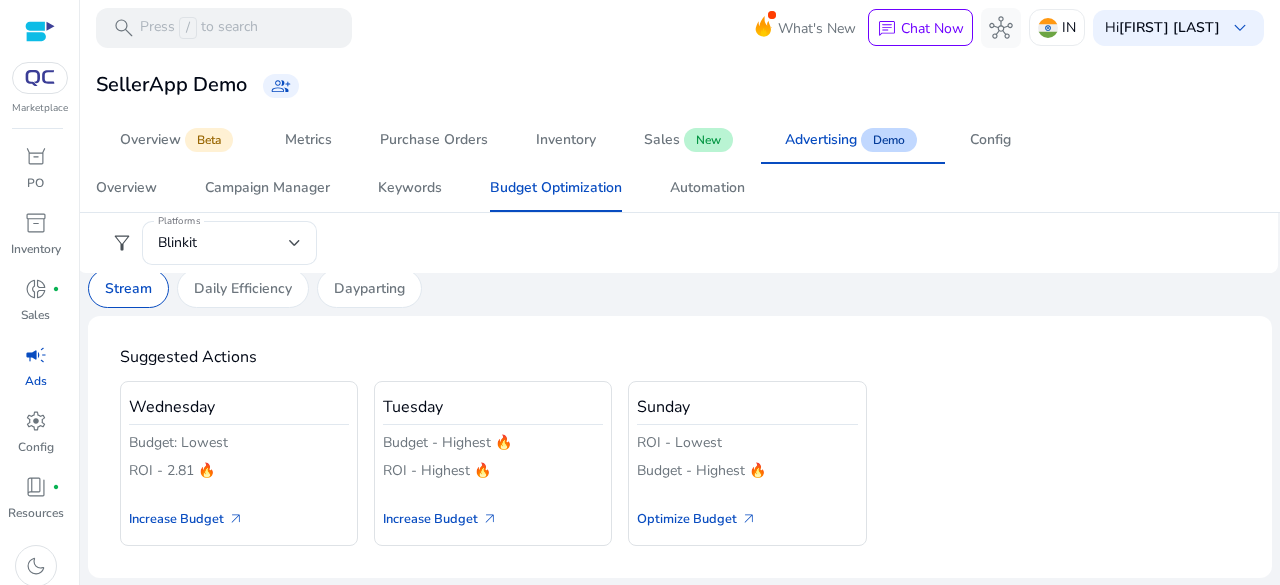 scroll, scrollTop: 0, scrollLeft: 0, axis: both 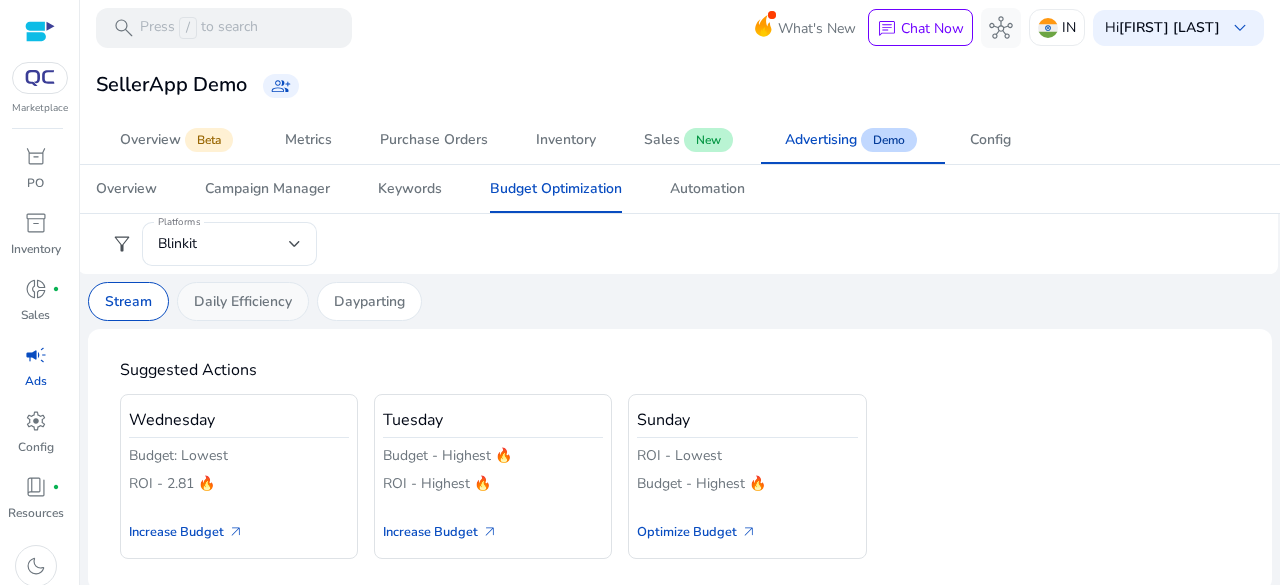 click on "Daily Efficiency" 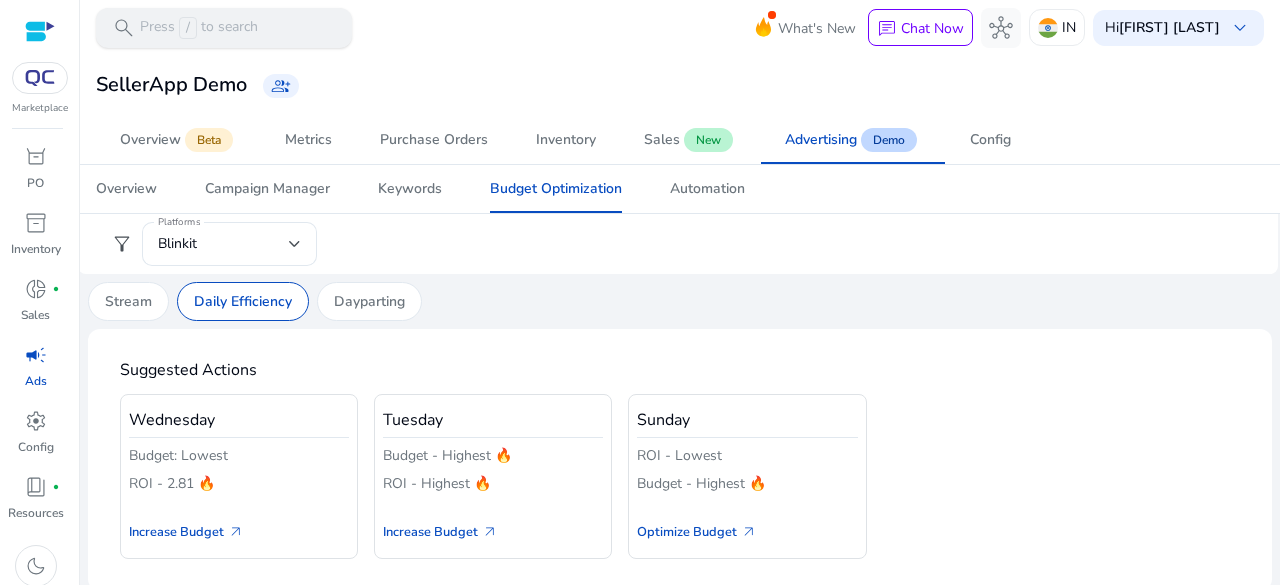 click on "search   Press  /  to search" at bounding box center (224, 28) 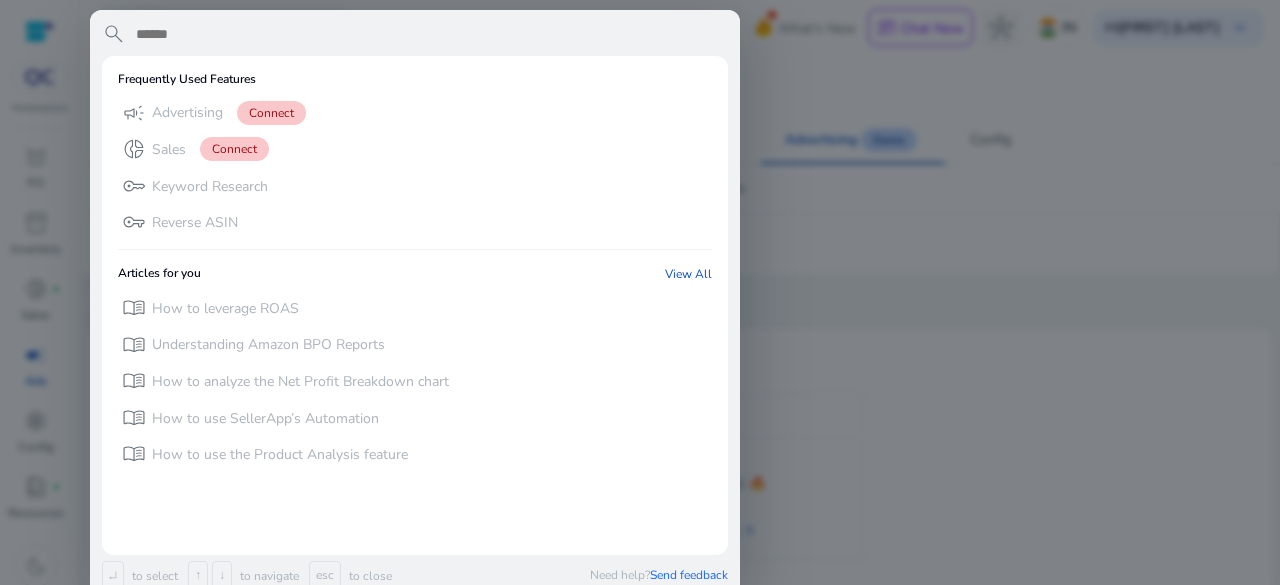 click at bounding box center (640, 292) 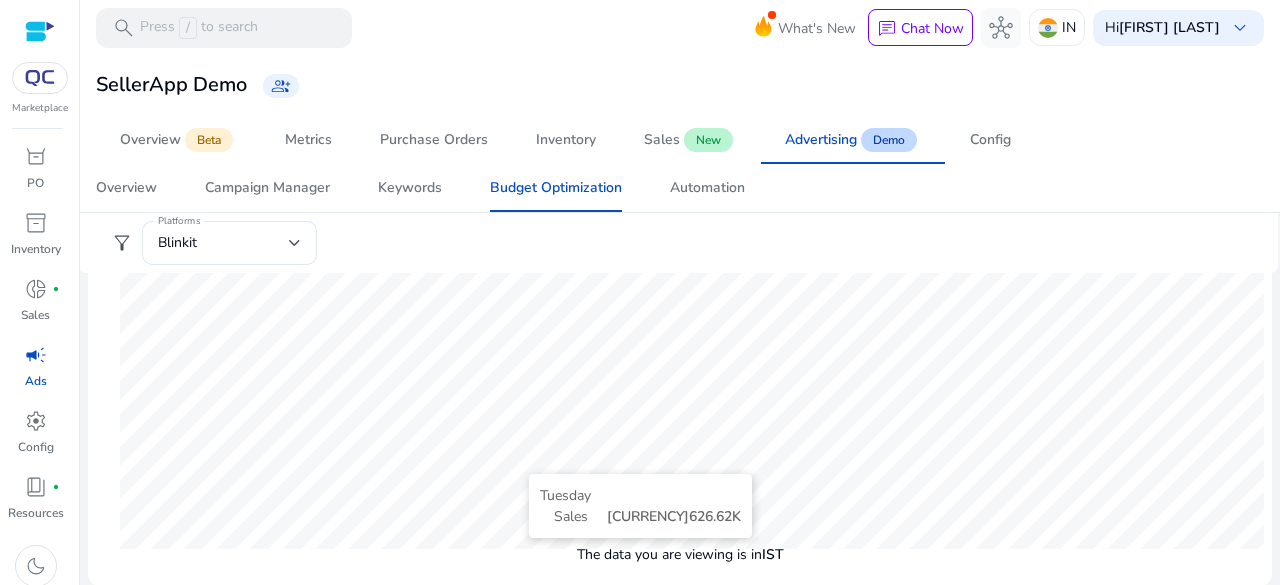 scroll, scrollTop: 330, scrollLeft: 0, axis: vertical 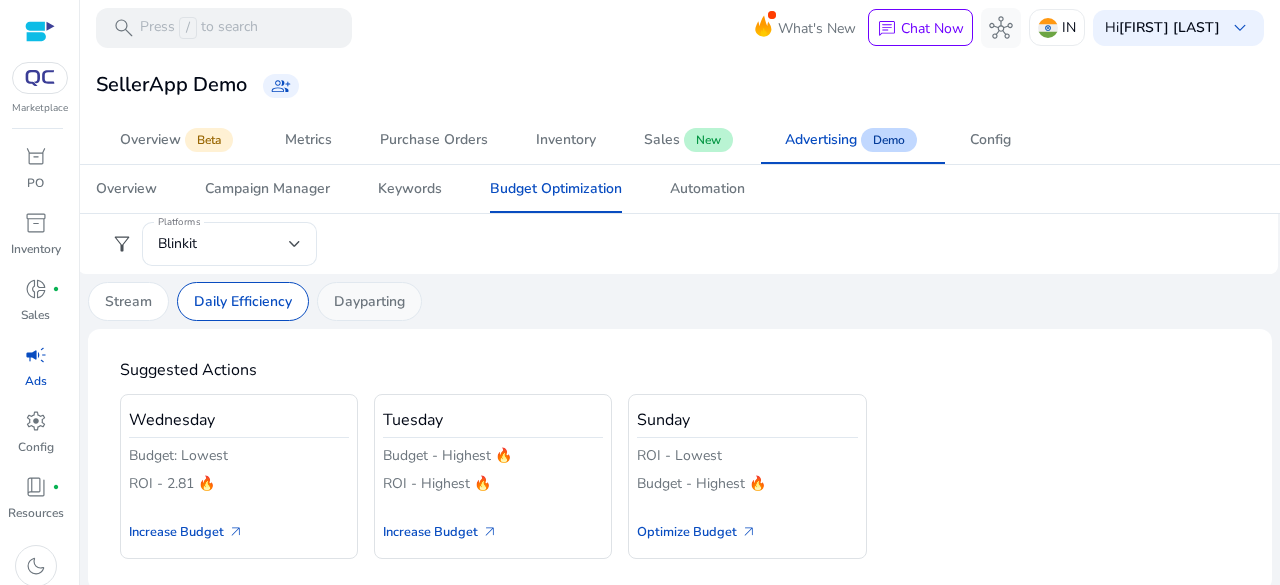 click on "Dayparting" 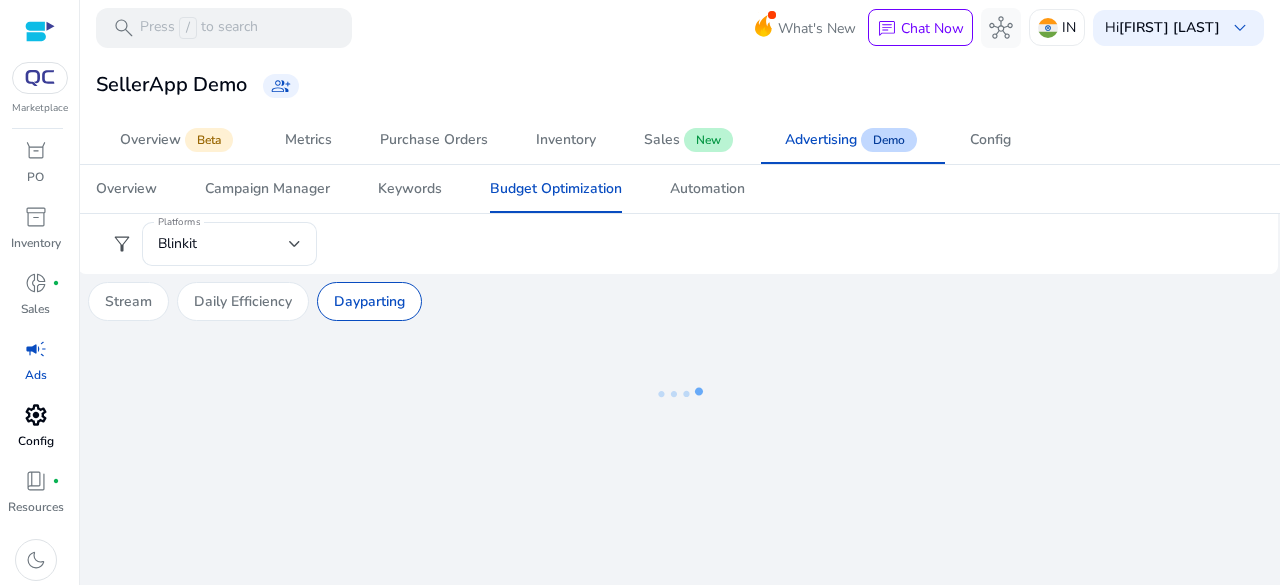 scroll, scrollTop: 140, scrollLeft: 0, axis: vertical 